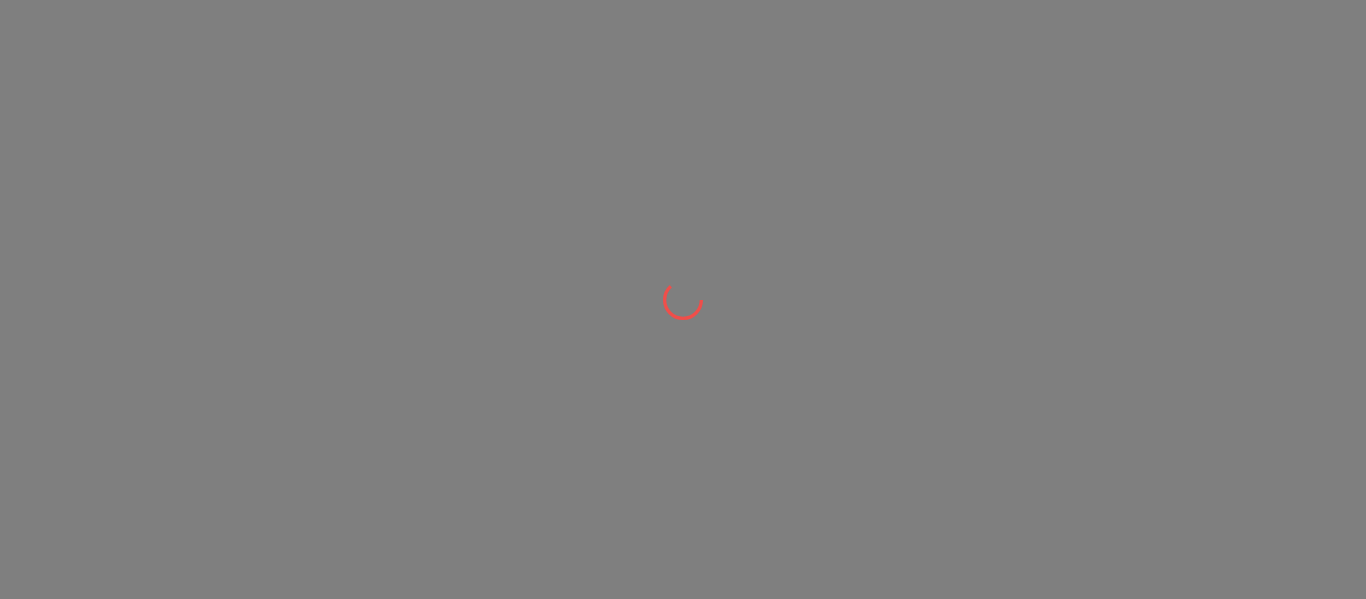 scroll, scrollTop: 0, scrollLeft: 0, axis: both 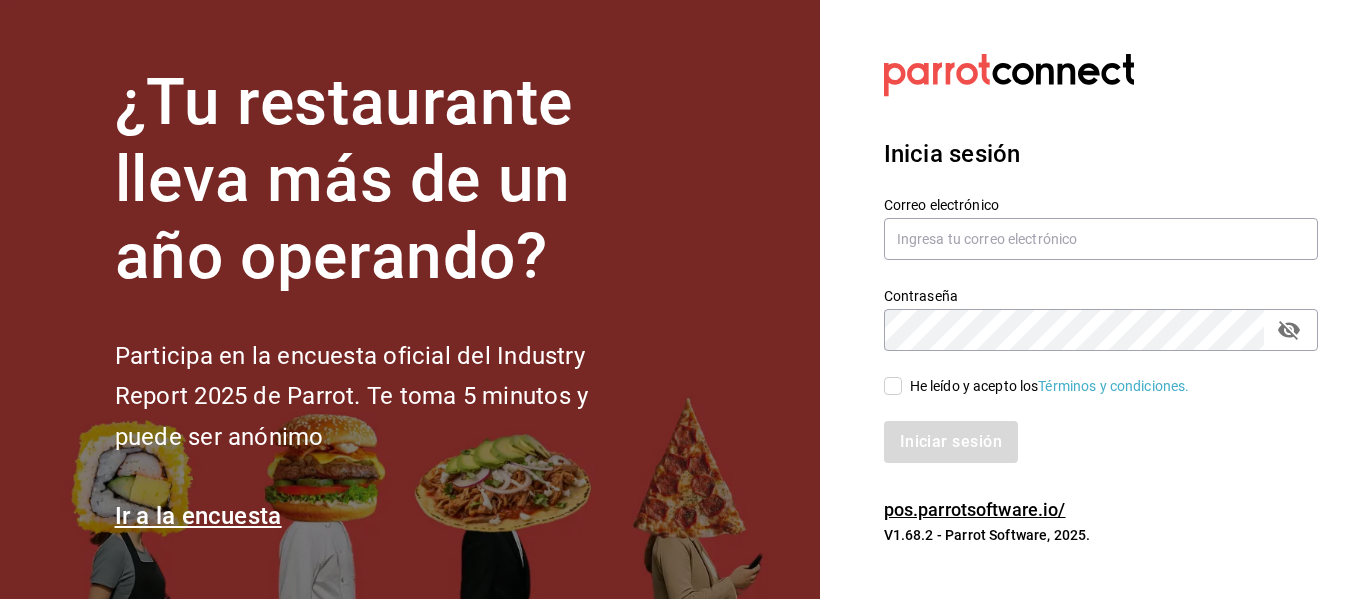 click on "Contraseña Contraseña" at bounding box center [1089, 307] 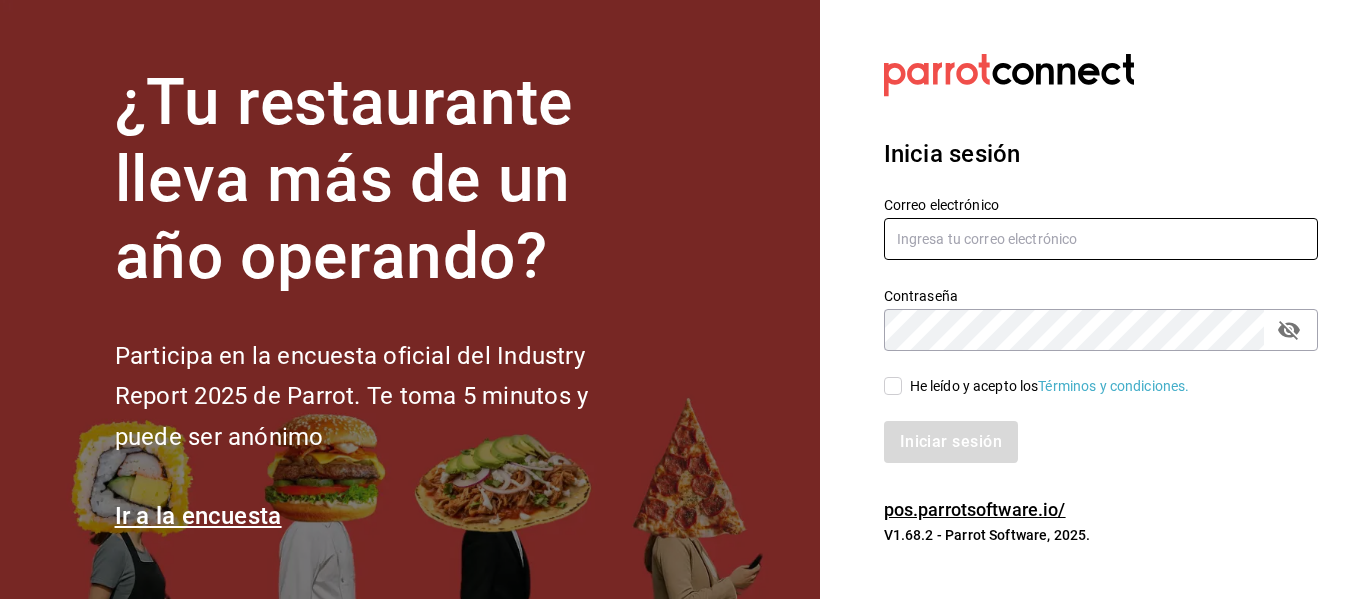 click at bounding box center (1101, 239) 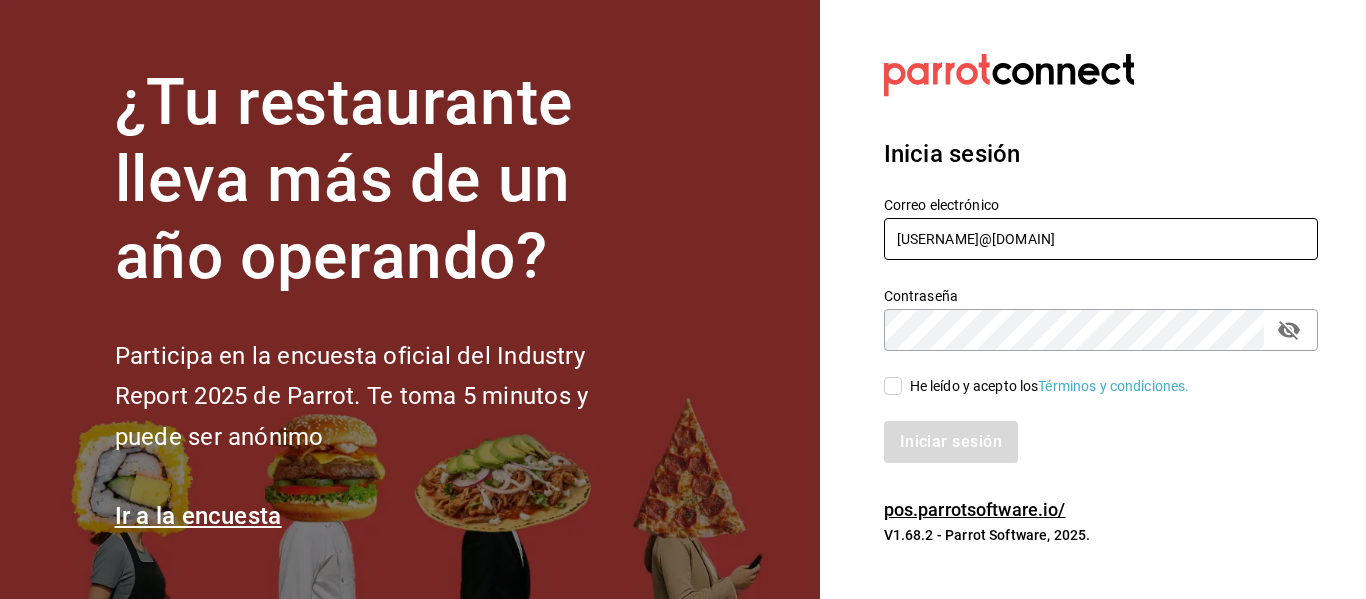 type on "multiuser@tlaxcalli.com" 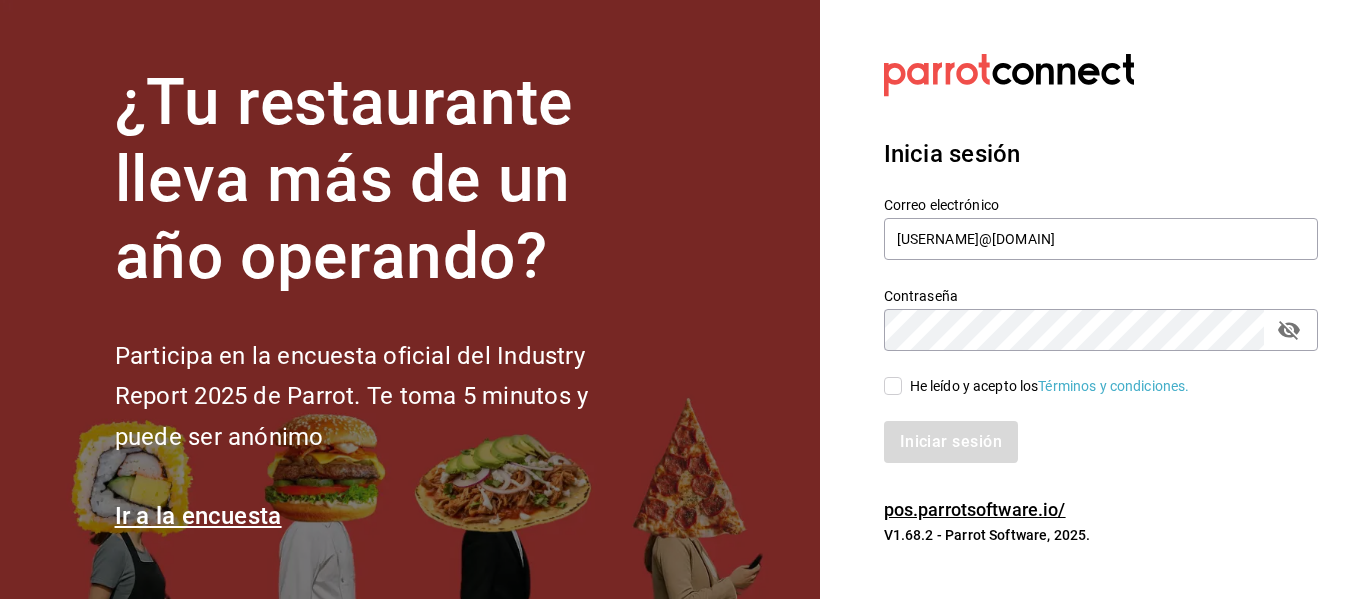 click 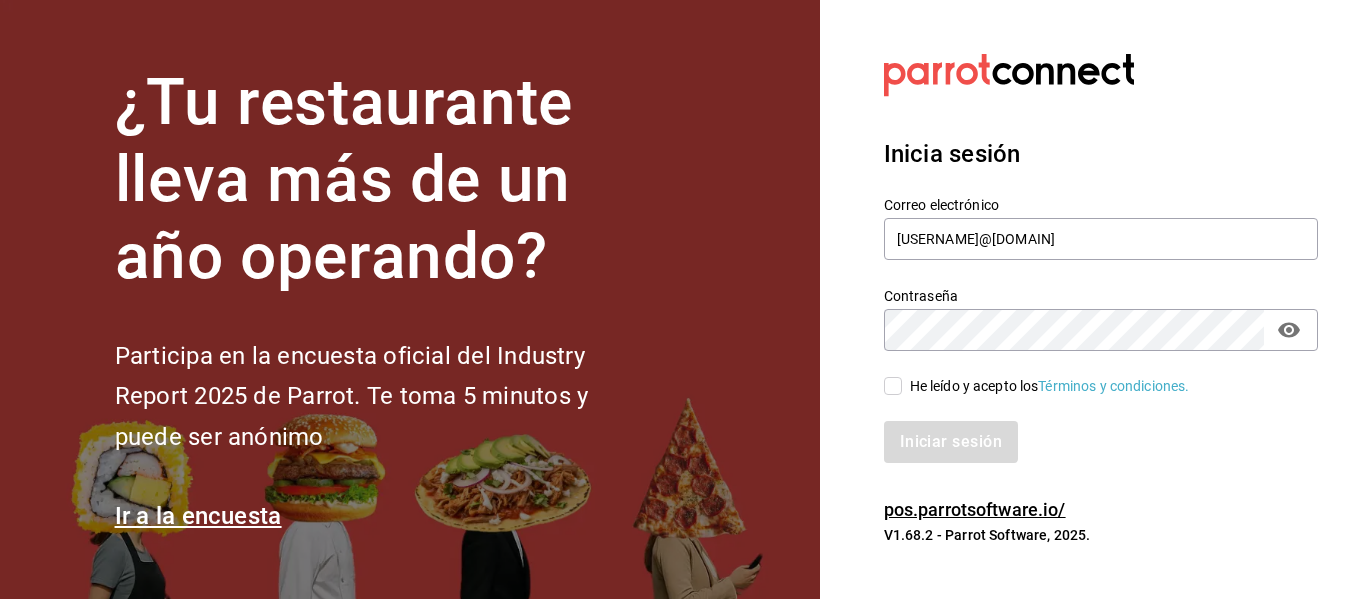 click on "He leído y acepto los  Términos y condiciones." at bounding box center (1089, 374) 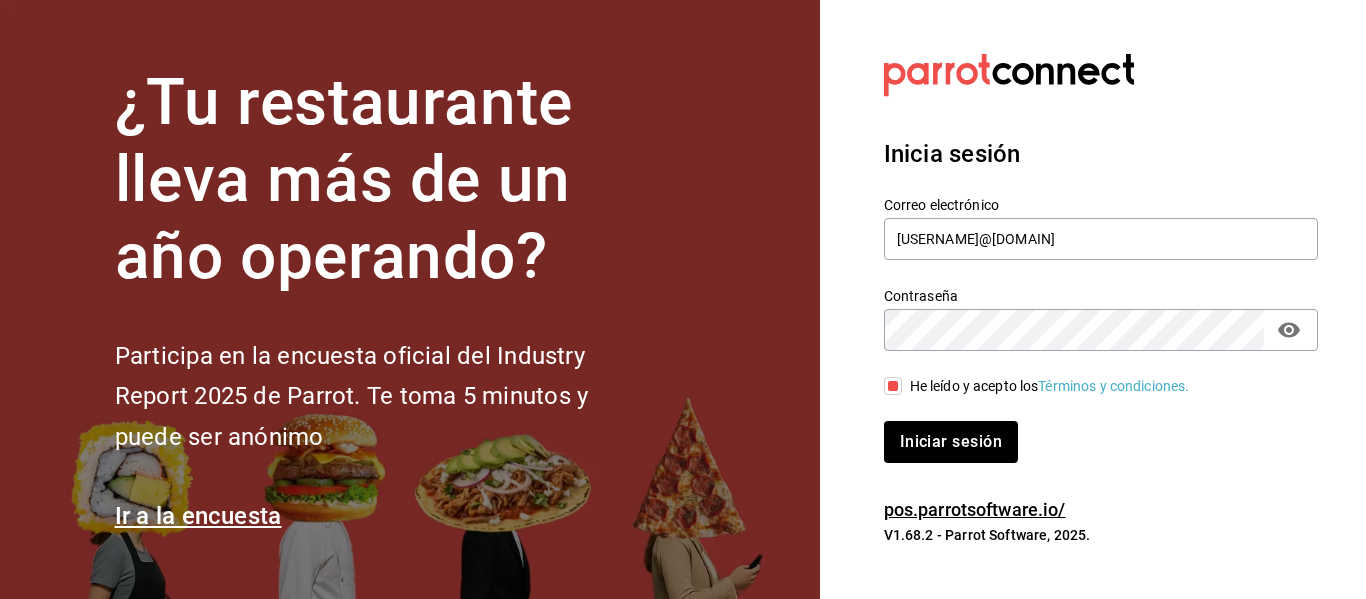 click on "Iniciar sesión" at bounding box center [951, 442] 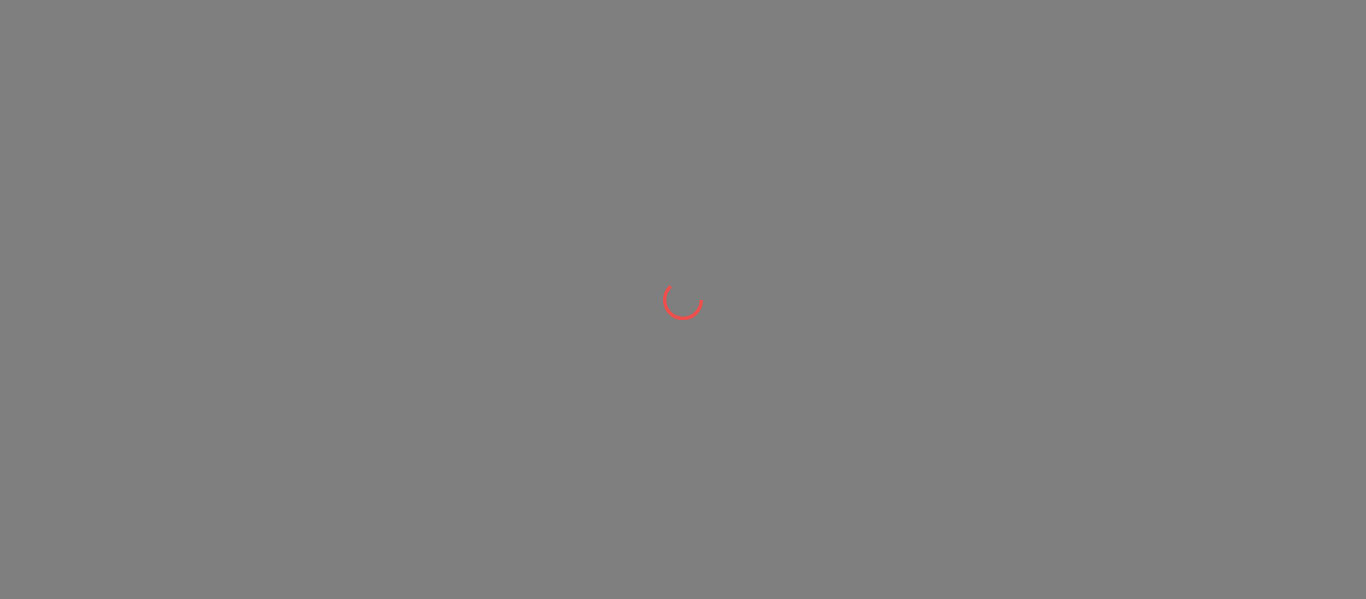scroll, scrollTop: 0, scrollLeft: 0, axis: both 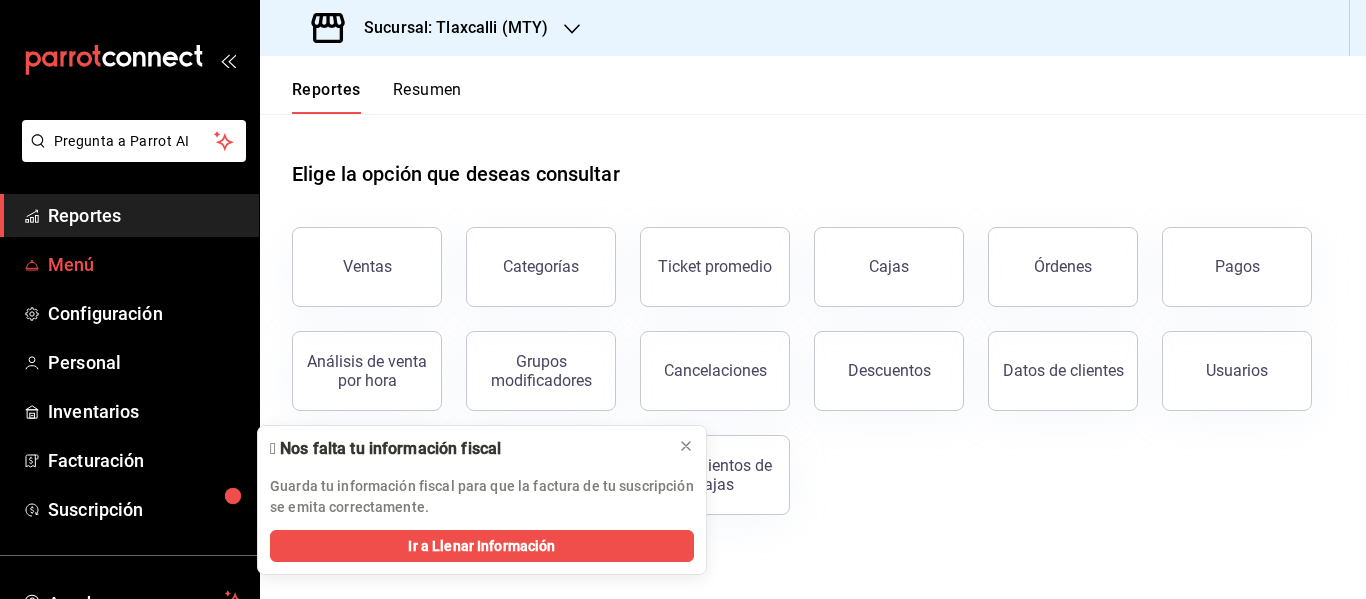click on "Menú" at bounding box center [145, 264] 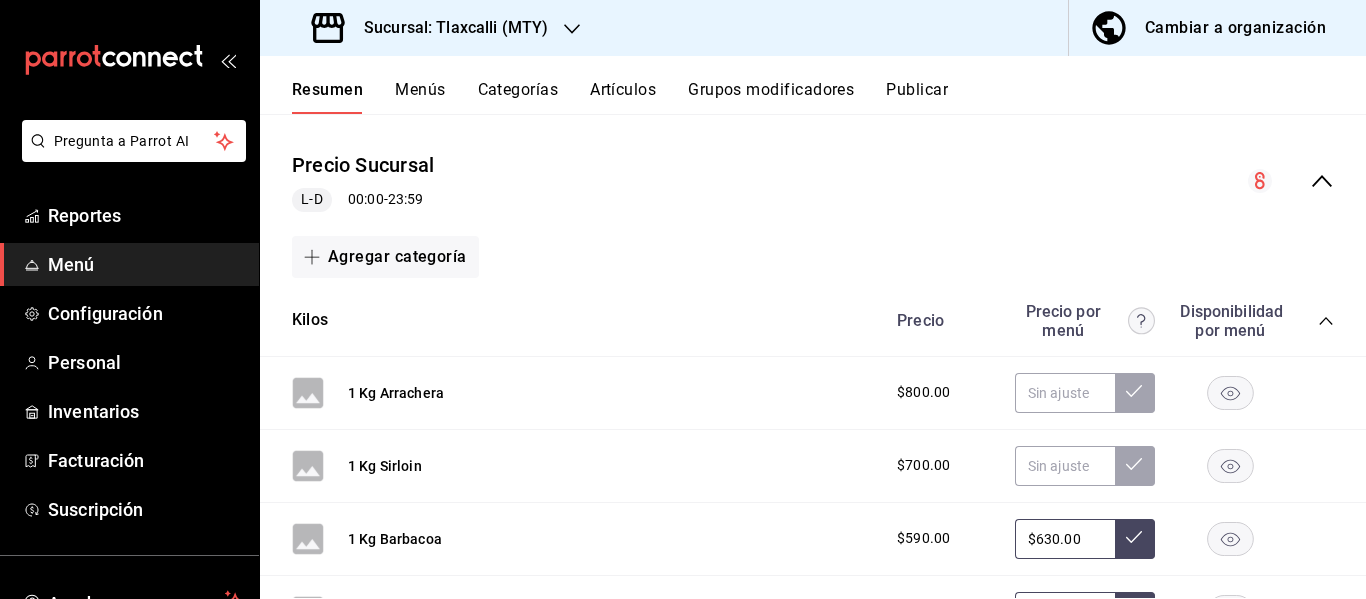 scroll, scrollTop: 168, scrollLeft: 0, axis: vertical 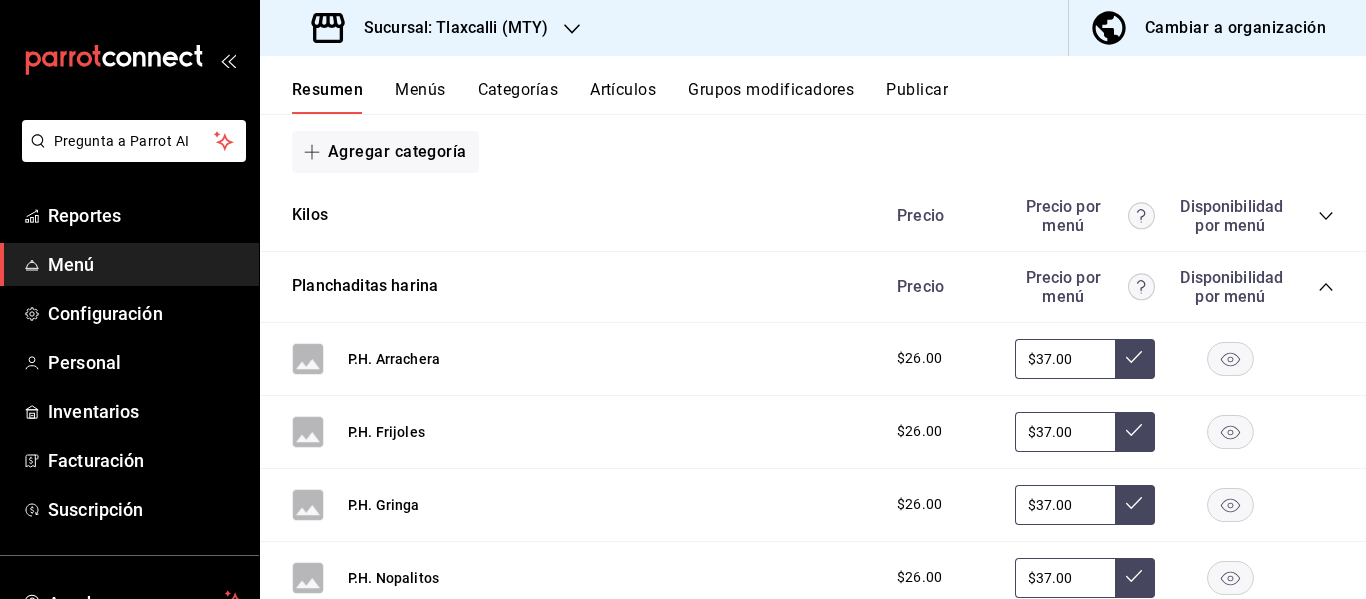 drag, startPoint x: 1064, startPoint y: 364, endPoint x: 948, endPoint y: 357, distance: 116.21101 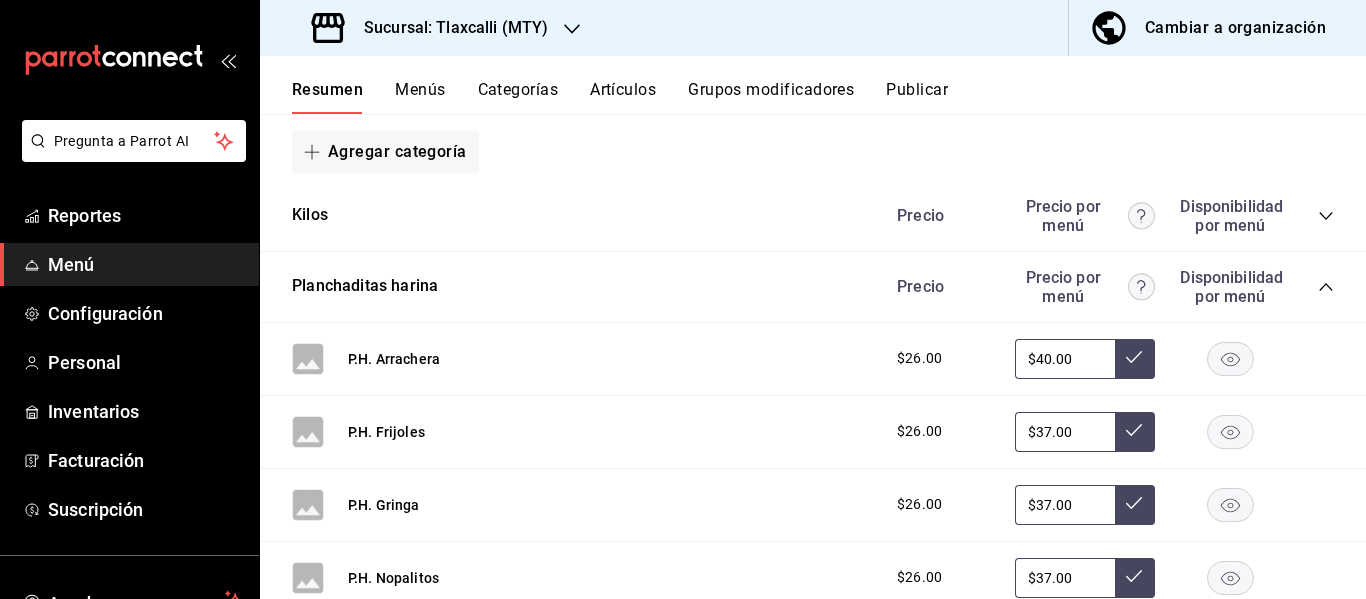 type on "$40.00" 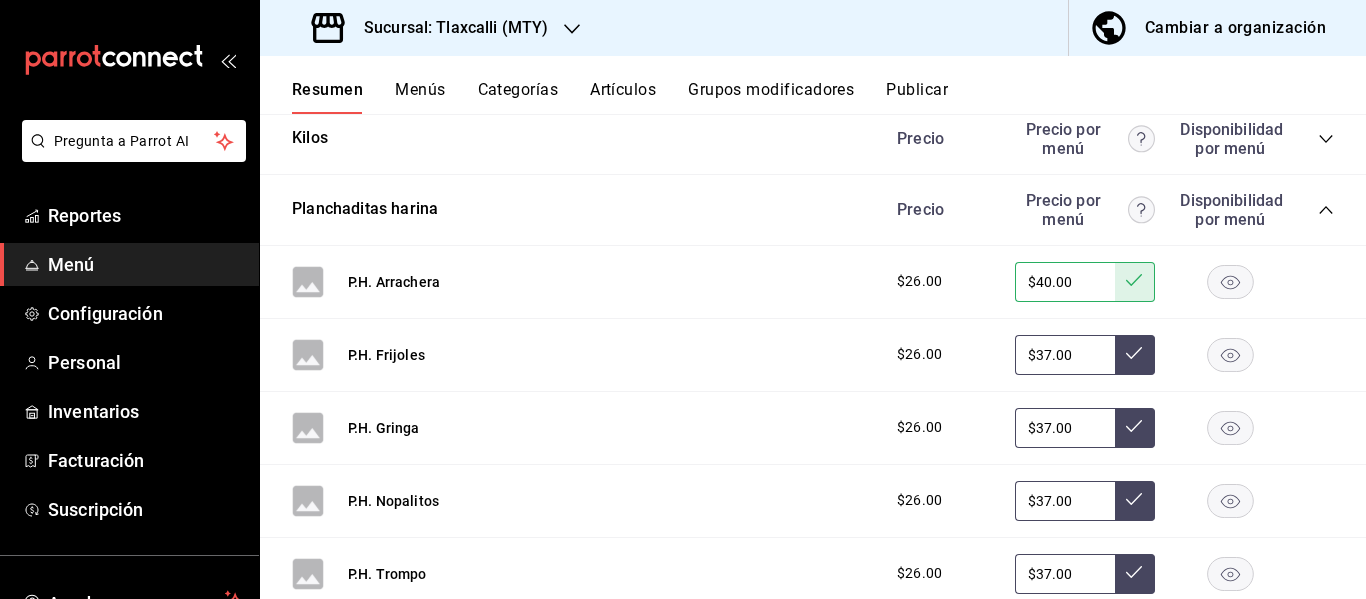 scroll, scrollTop: 378, scrollLeft: 0, axis: vertical 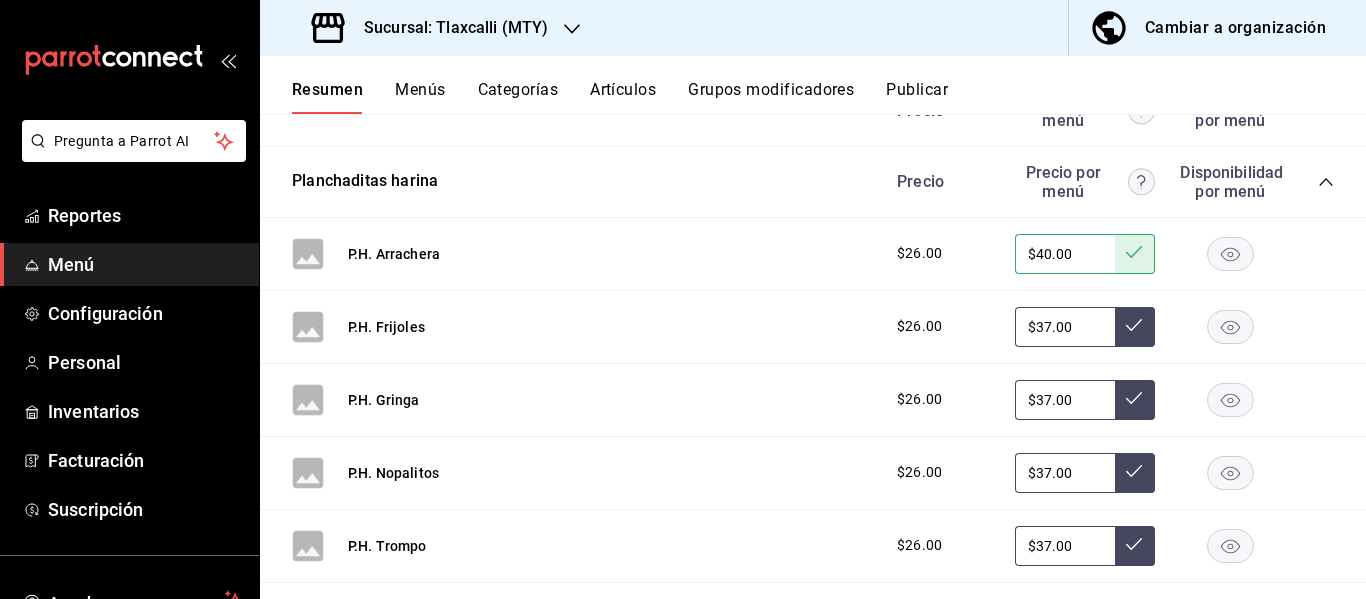 drag, startPoint x: 1054, startPoint y: 327, endPoint x: 940, endPoint y: 328, distance: 114.00439 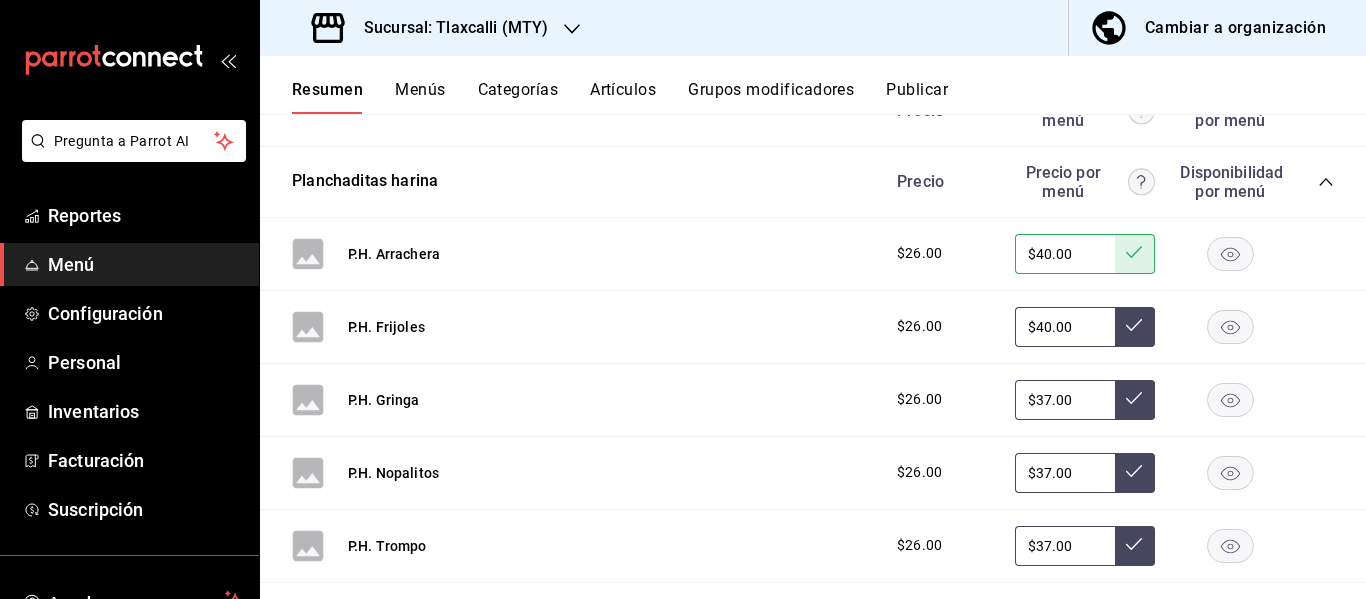 type on "$40.00" 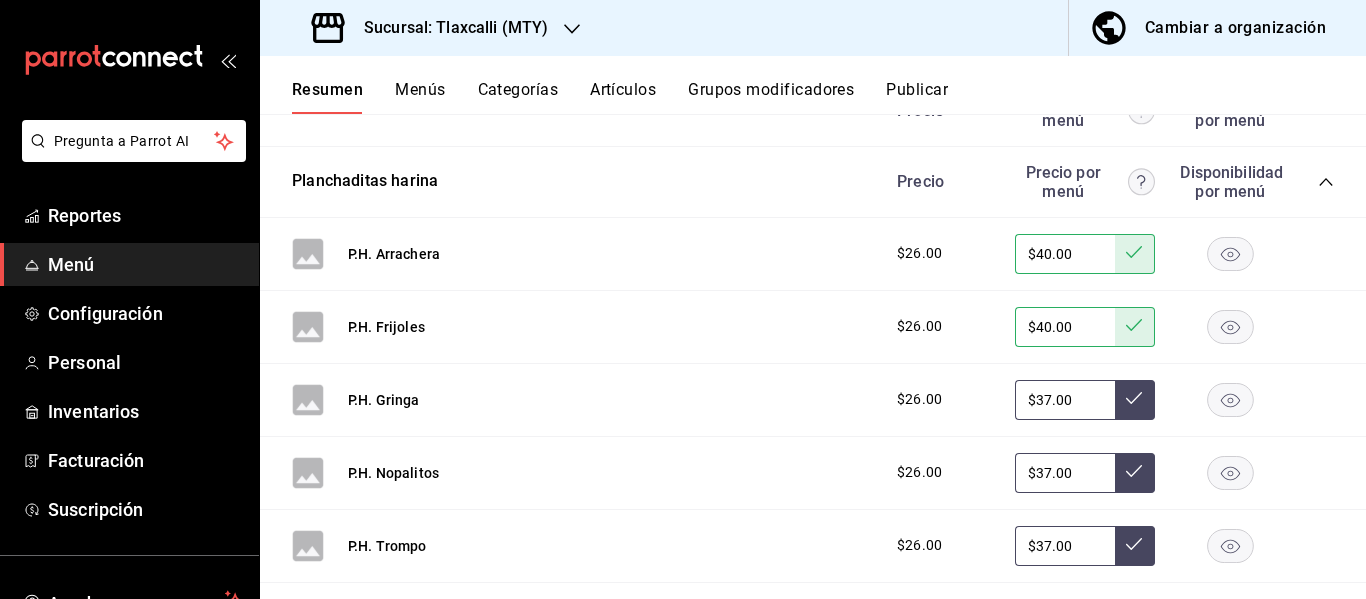 drag, startPoint x: 1058, startPoint y: 411, endPoint x: 961, endPoint y: 412, distance: 97.00516 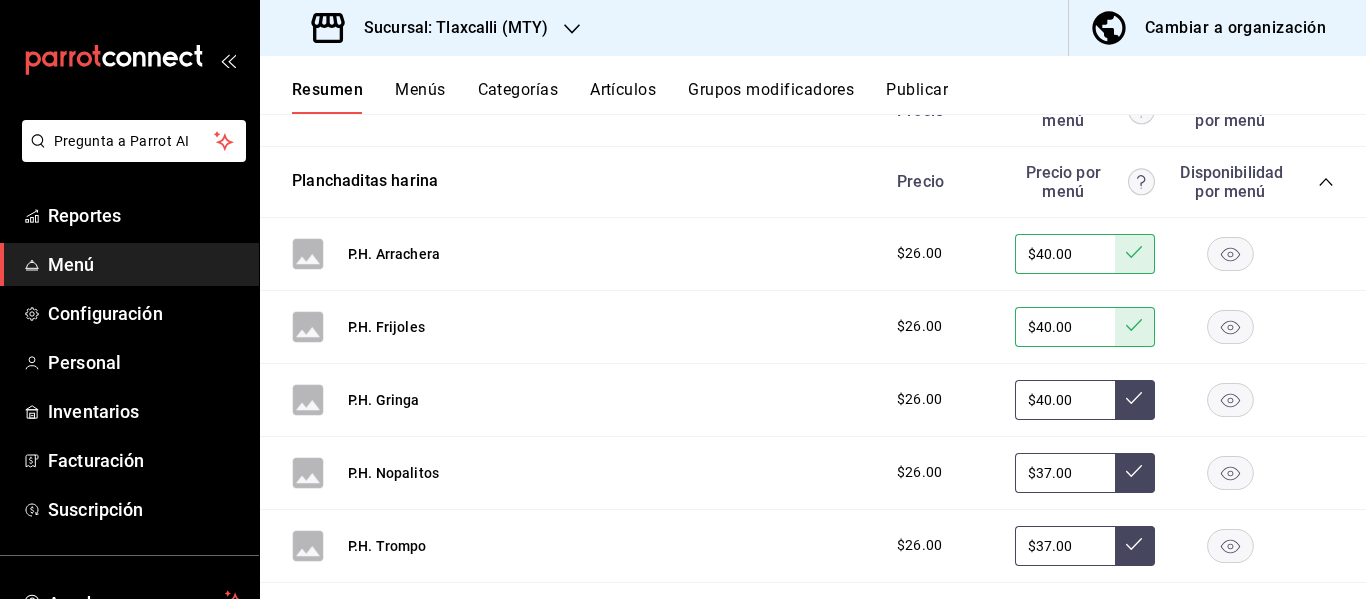 type on "$40.00" 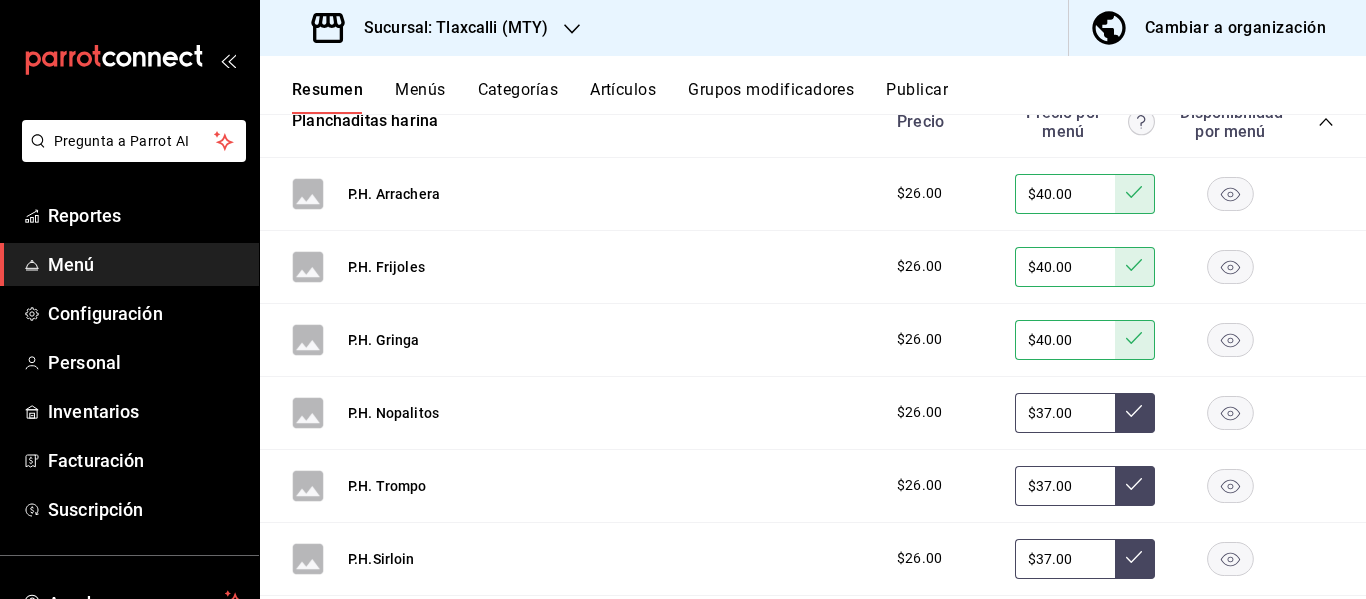scroll, scrollTop: 435, scrollLeft: 0, axis: vertical 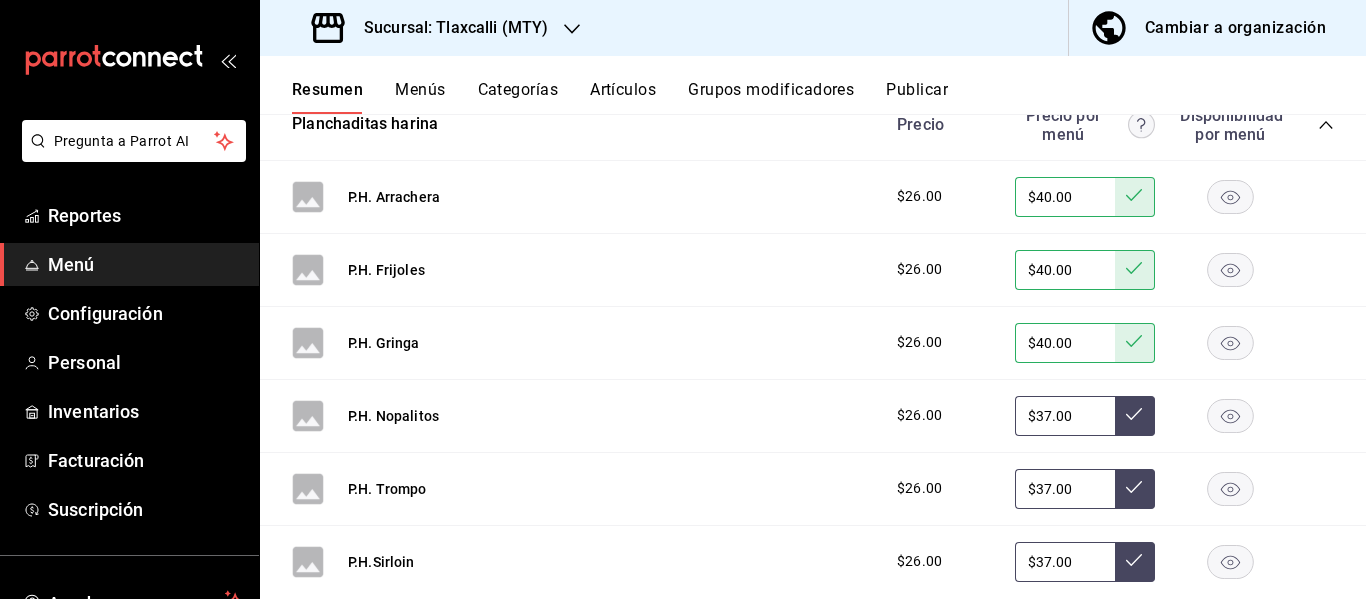drag, startPoint x: 1062, startPoint y: 407, endPoint x: 946, endPoint y: 415, distance: 116.275536 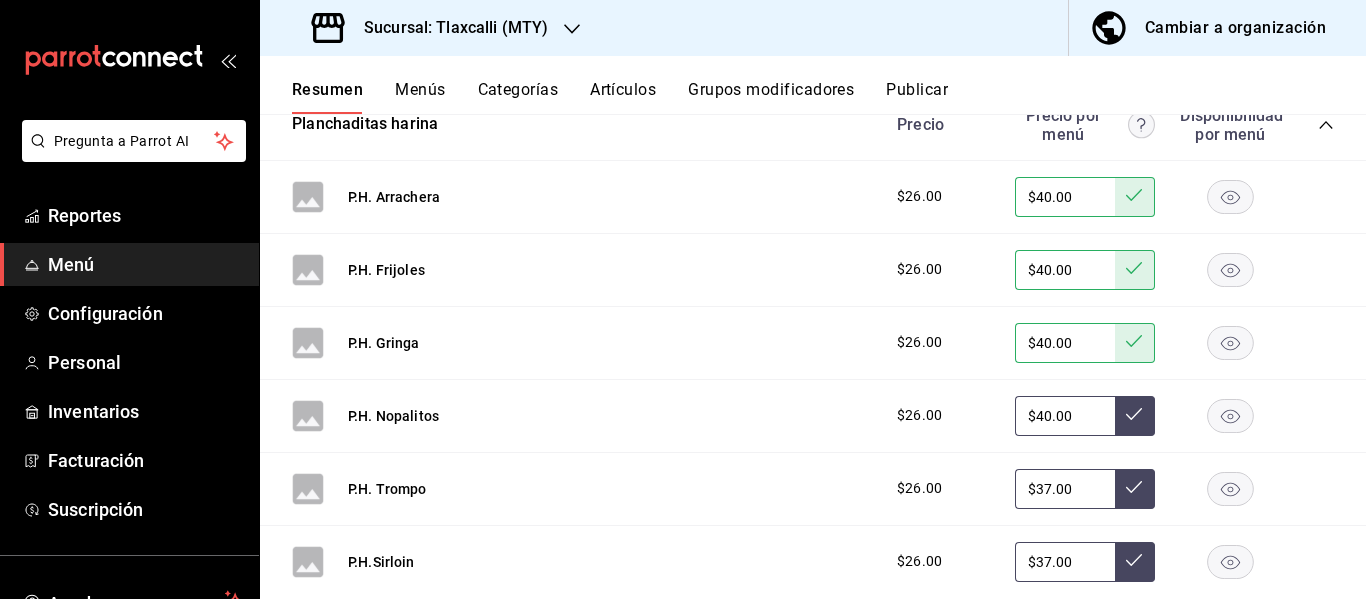type on "$40.00" 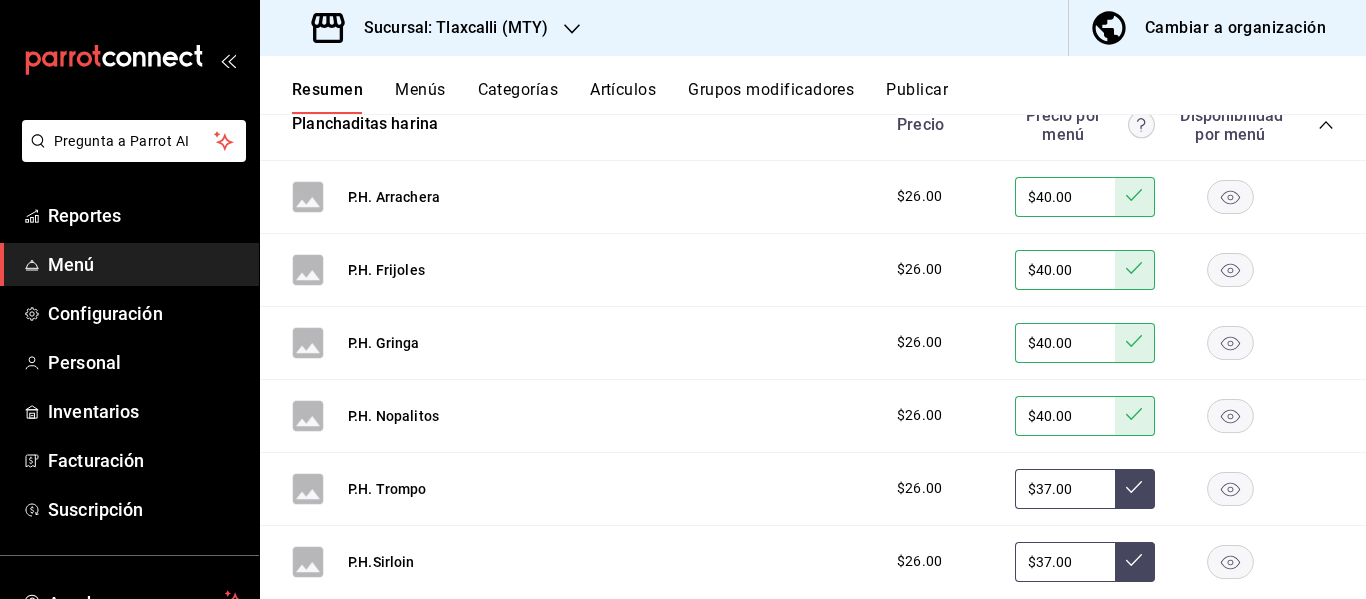 scroll, scrollTop: 333, scrollLeft: 0, axis: vertical 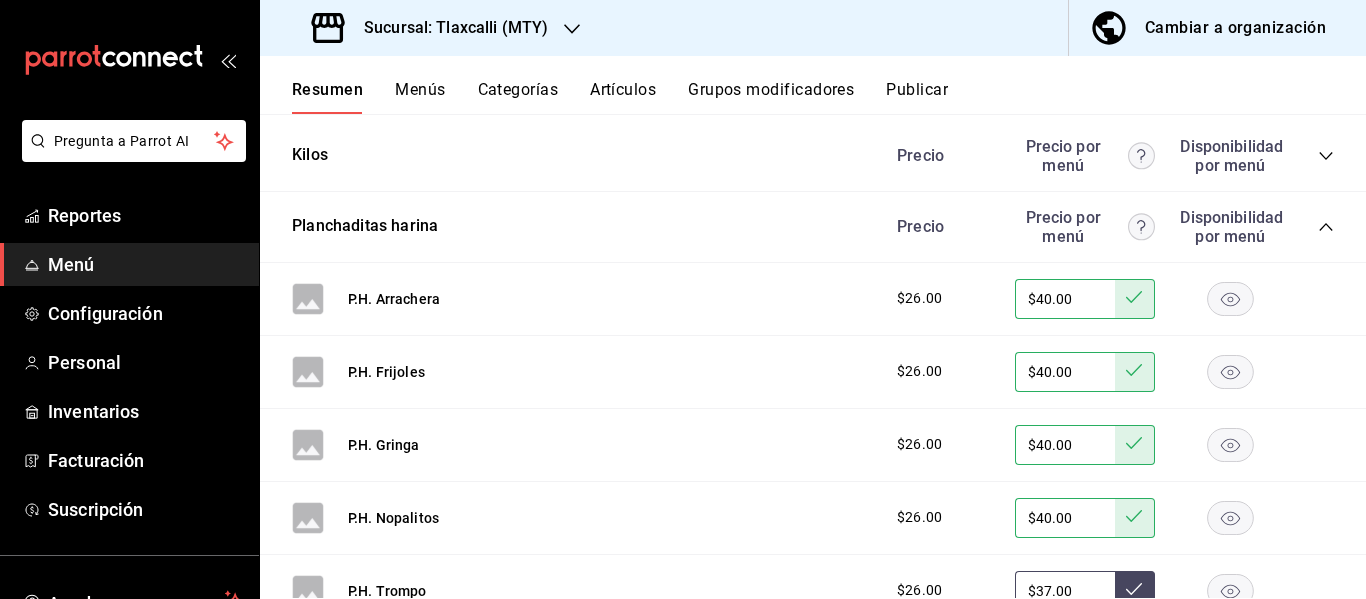 click on "$40.00" at bounding box center [1065, 299] 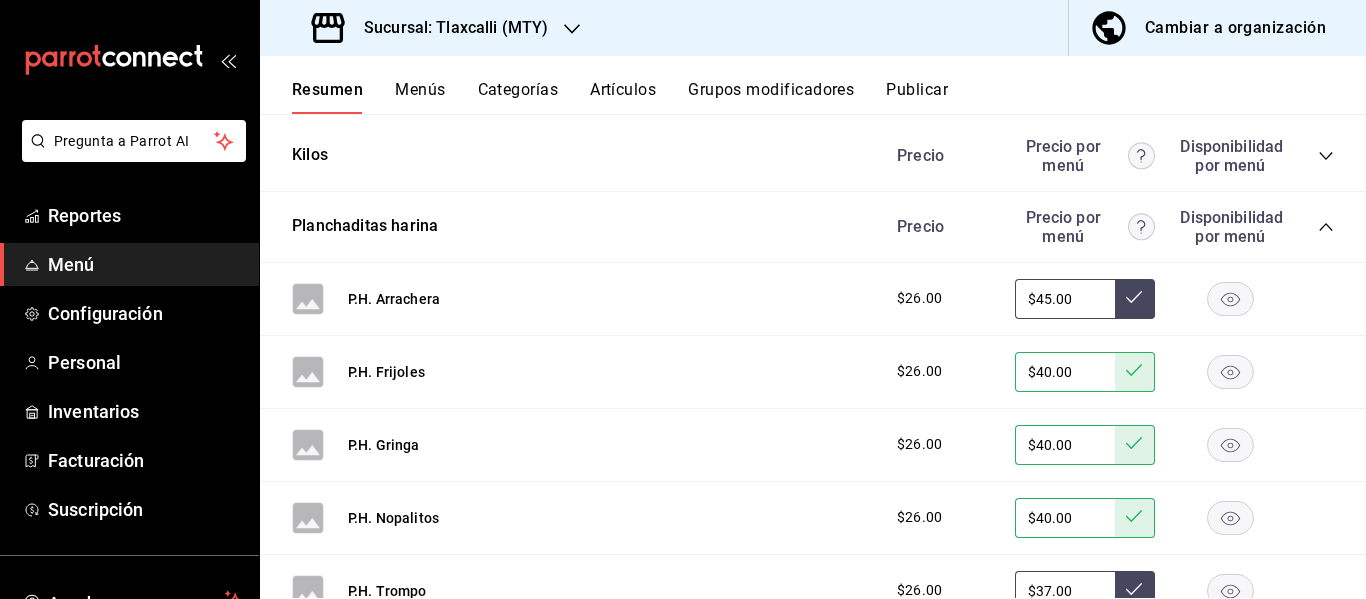 type on "$45.00" 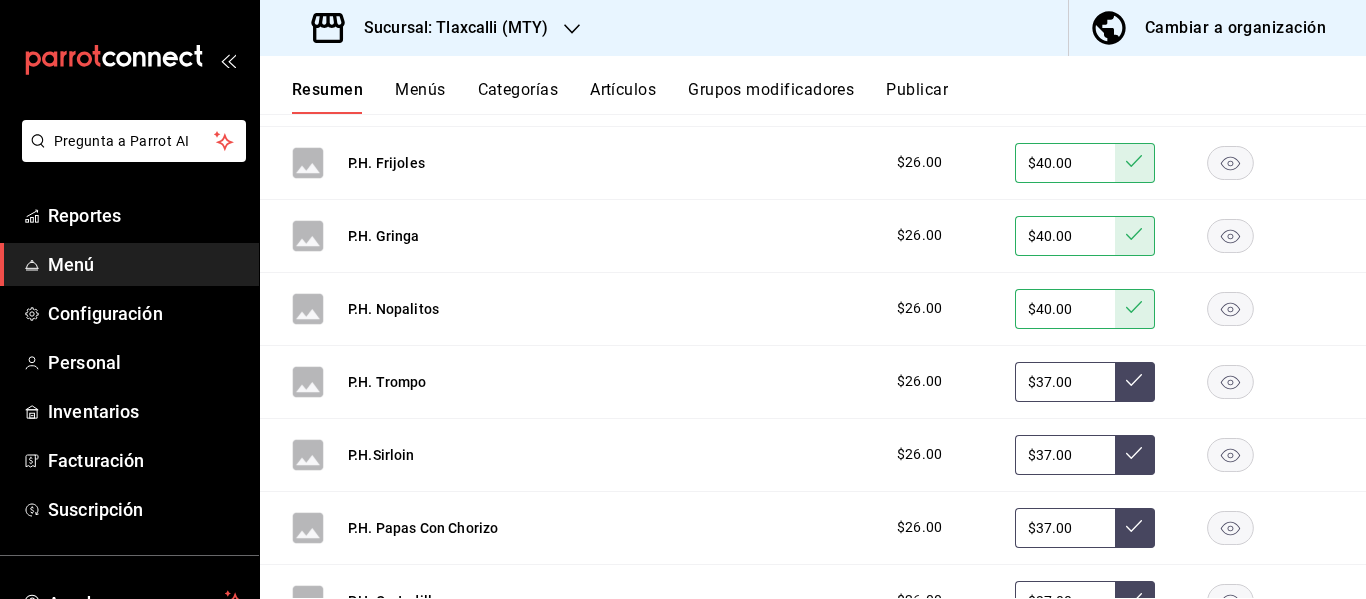 scroll, scrollTop: 536, scrollLeft: 0, axis: vertical 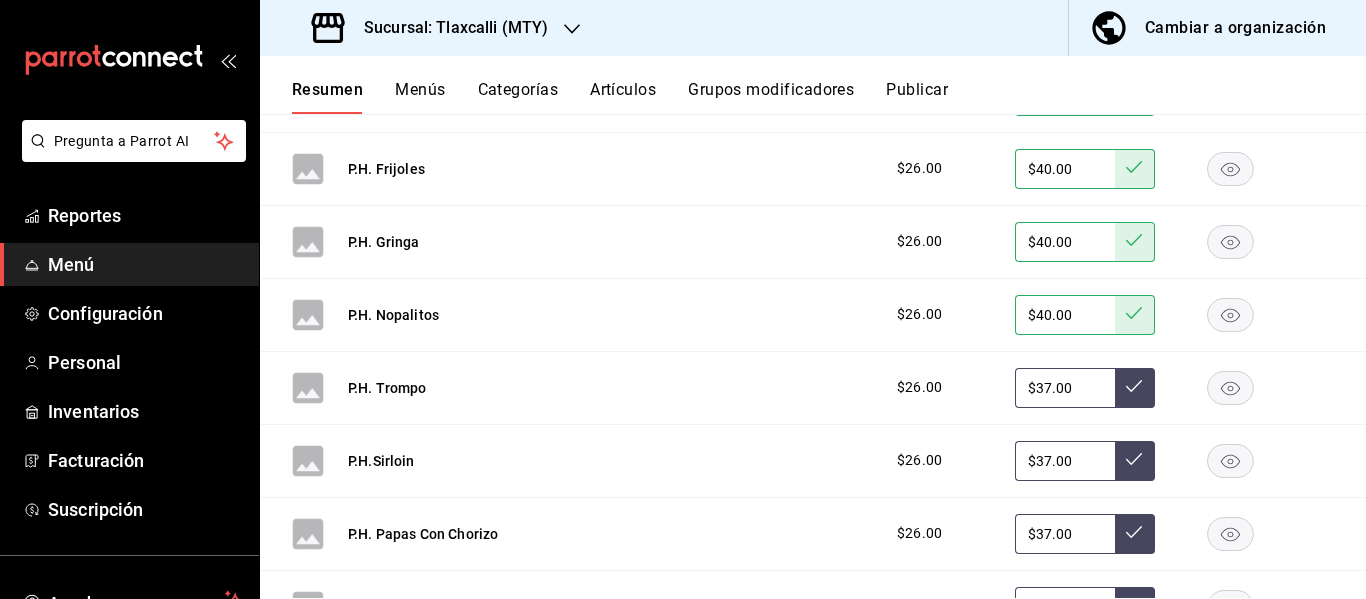 drag, startPoint x: 1051, startPoint y: 383, endPoint x: 950, endPoint y: 380, distance: 101.04455 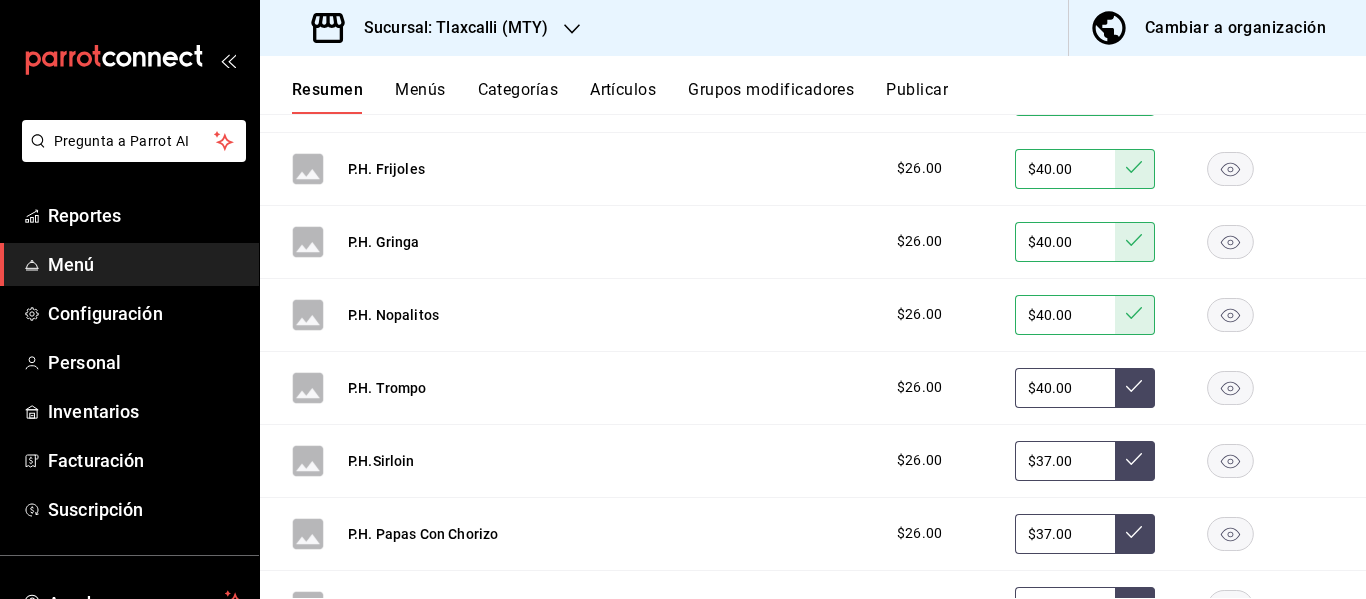 type on "$40.00" 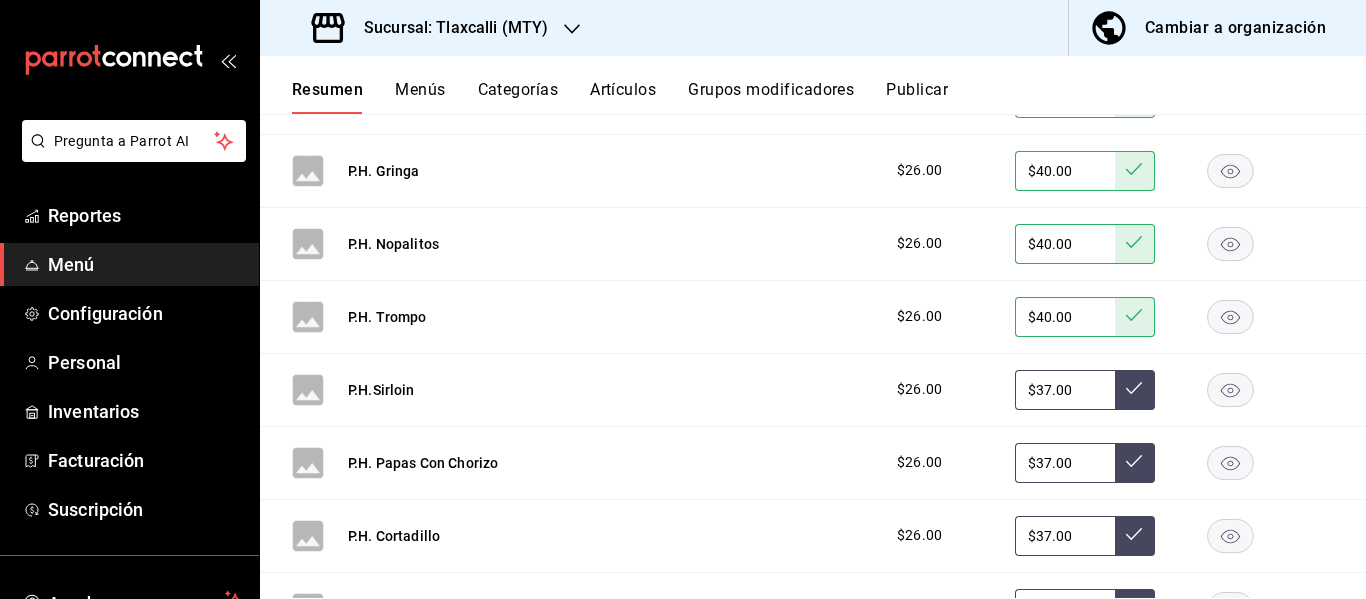scroll, scrollTop: 607, scrollLeft: 0, axis: vertical 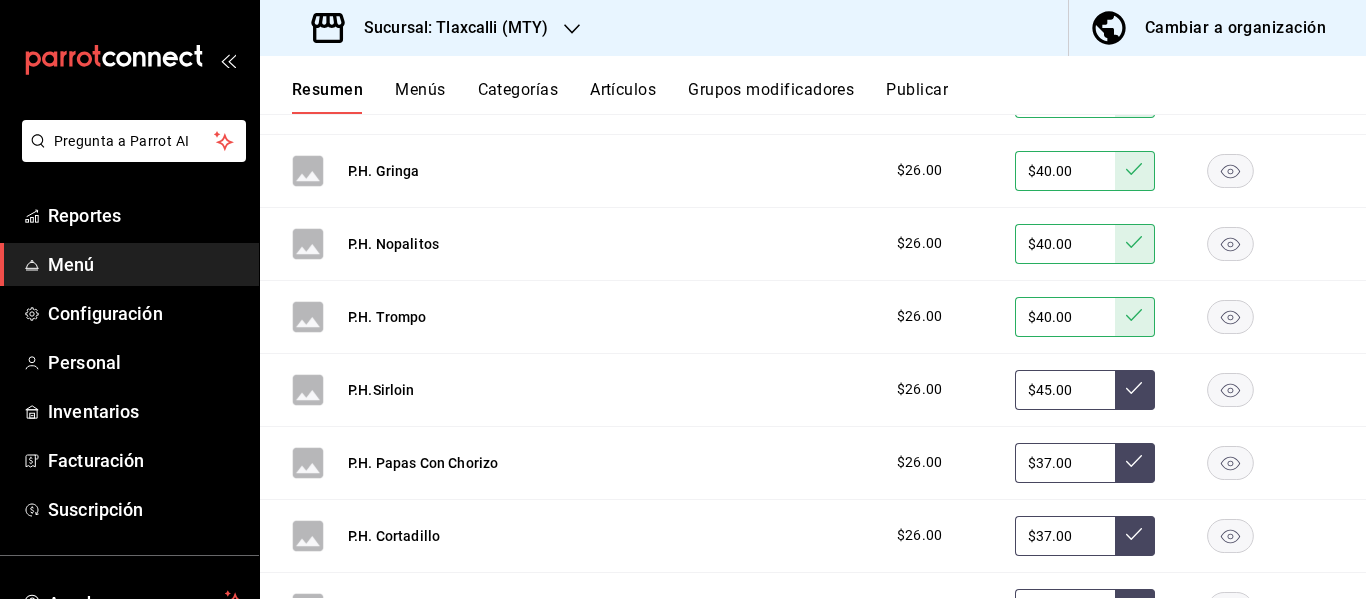 type on "$45.00" 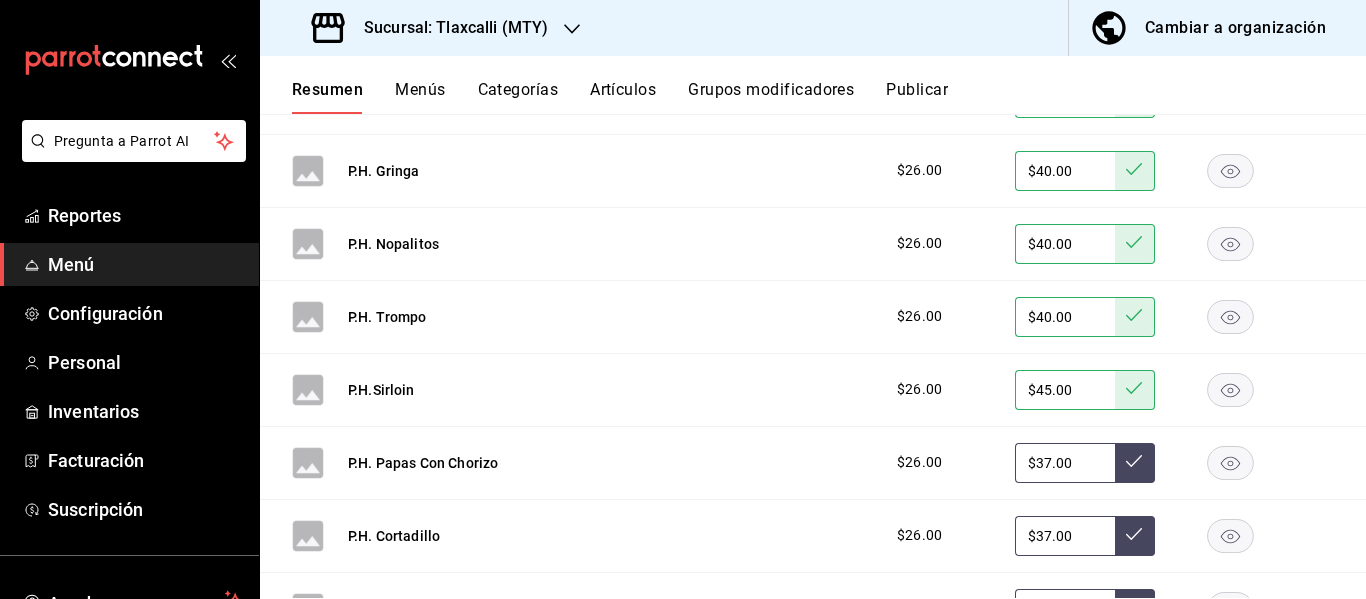 scroll, scrollTop: 707, scrollLeft: 0, axis: vertical 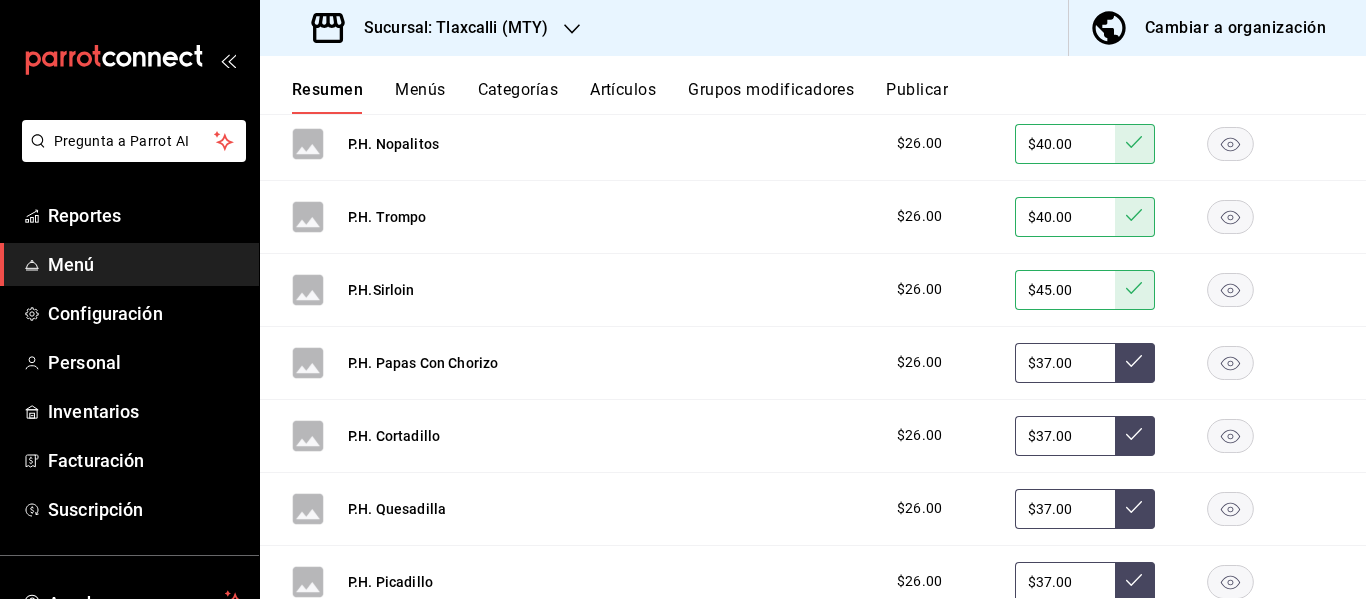 drag, startPoint x: 1057, startPoint y: 350, endPoint x: 970, endPoint y: 362, distance: 87.823685 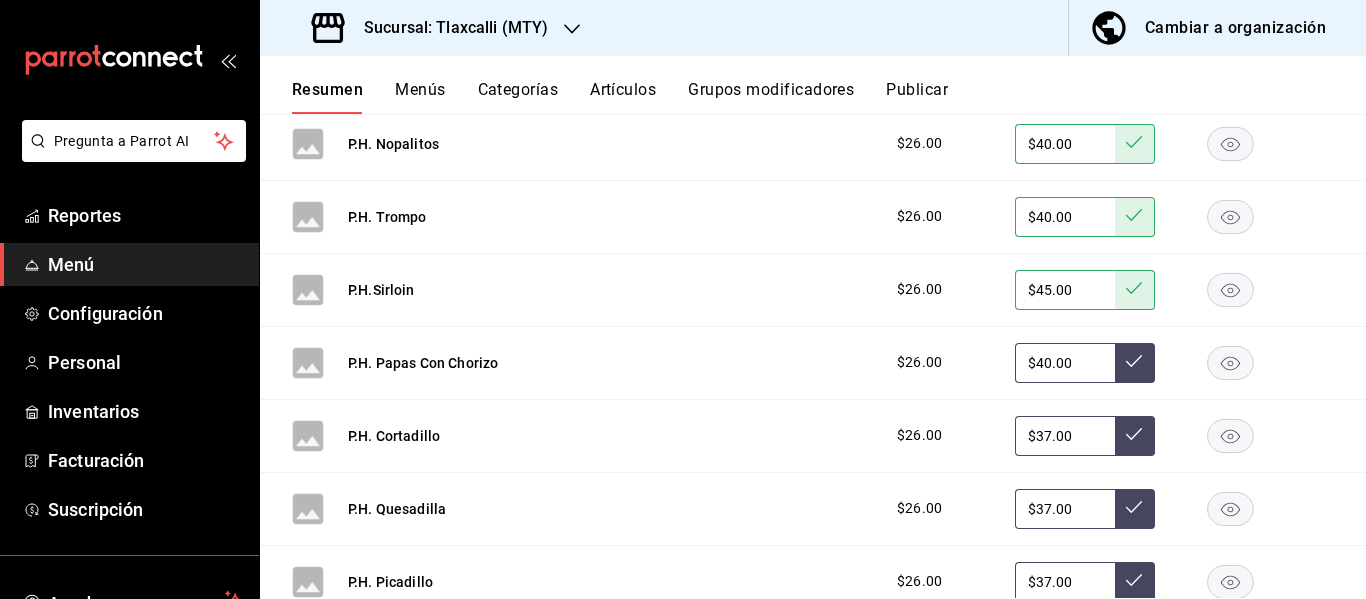 type on "$40.00" 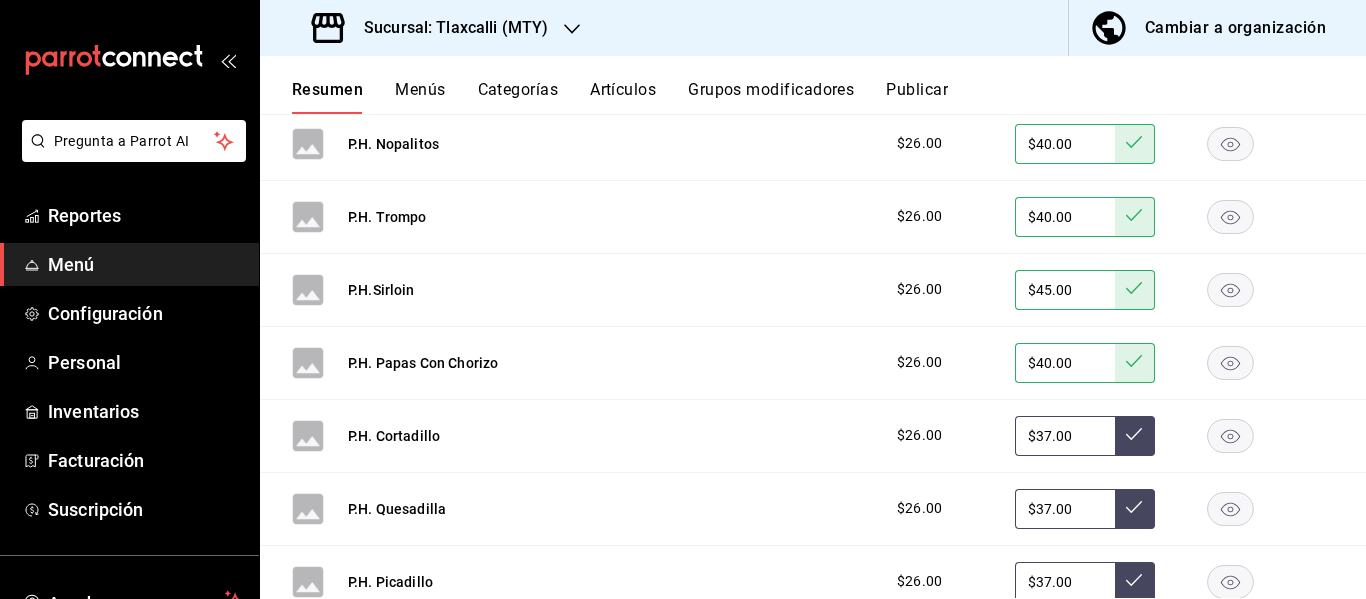 scroll, scrollTop: 812, scrollLeft: 0, axis: vertical 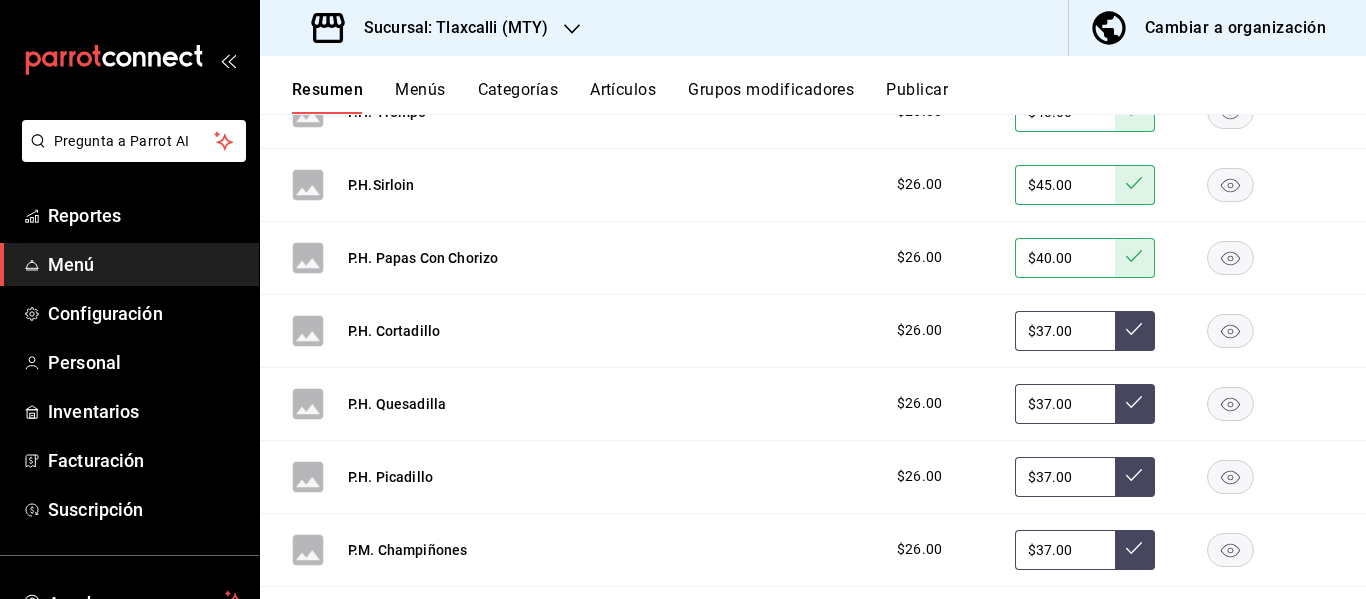 drag, startPoint x: 1070, startPoint y: 331, endPoint x: 940, endPoint y: 346, distance: 130.86252 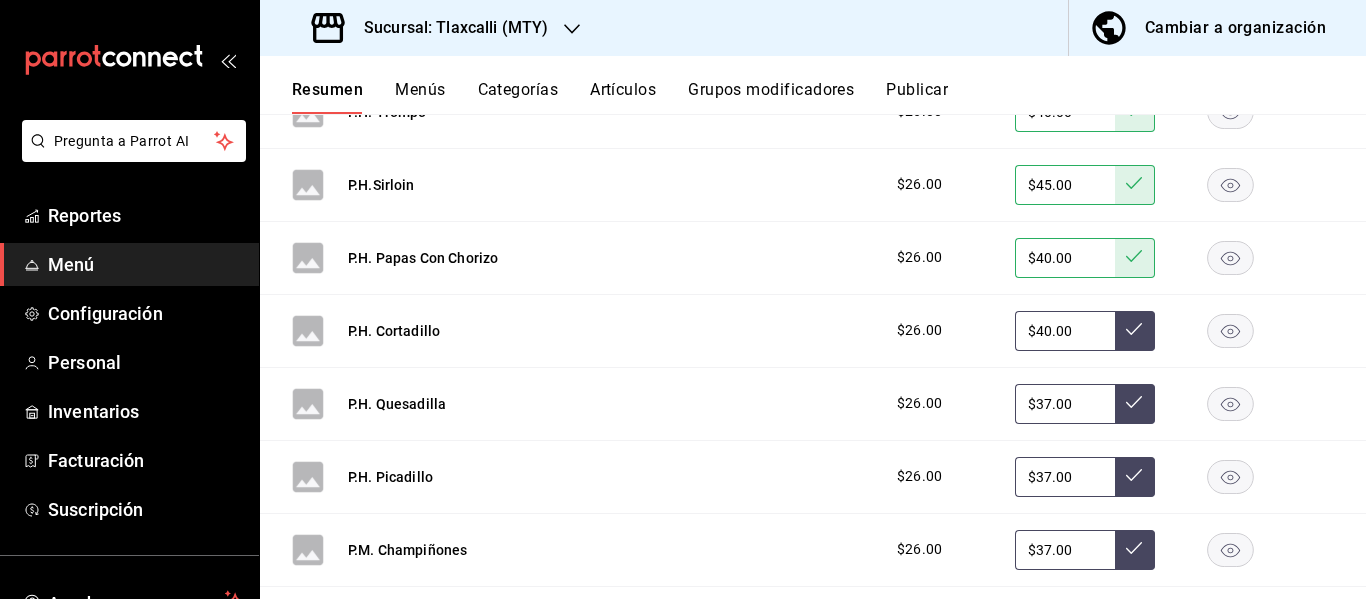 type on "$40.00" 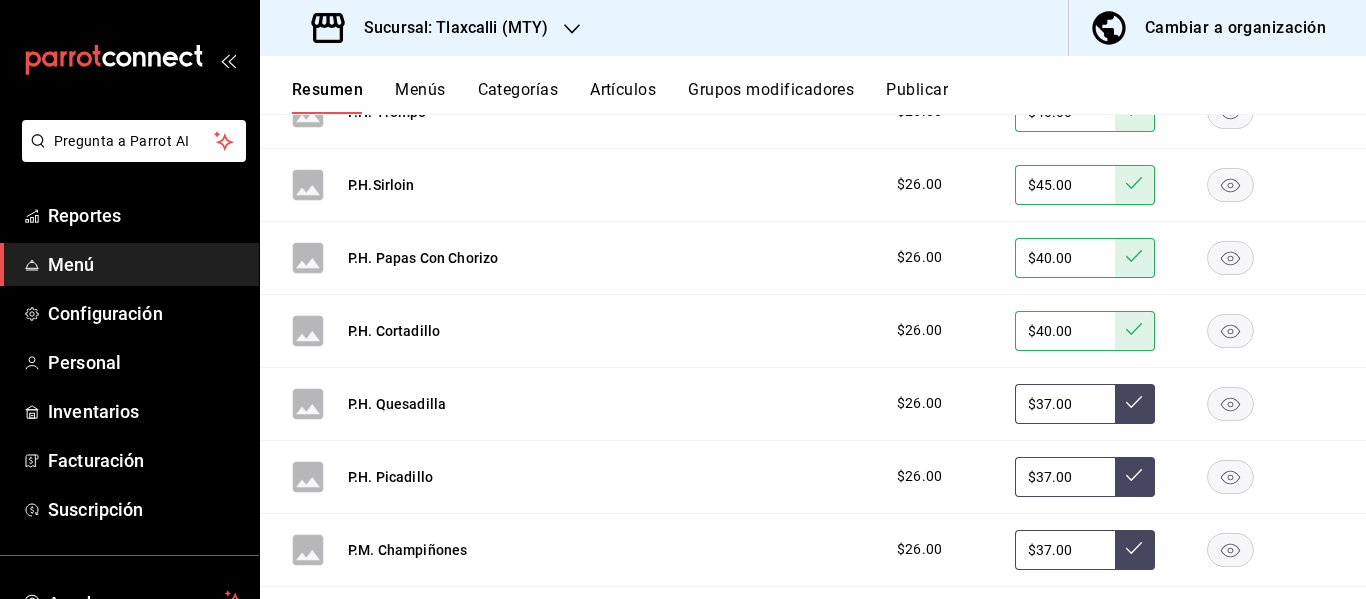drag, startPoint x: 1073, startPoint y: 404, endPoint x: 948, endPoint y: 401, distance: 125.035995 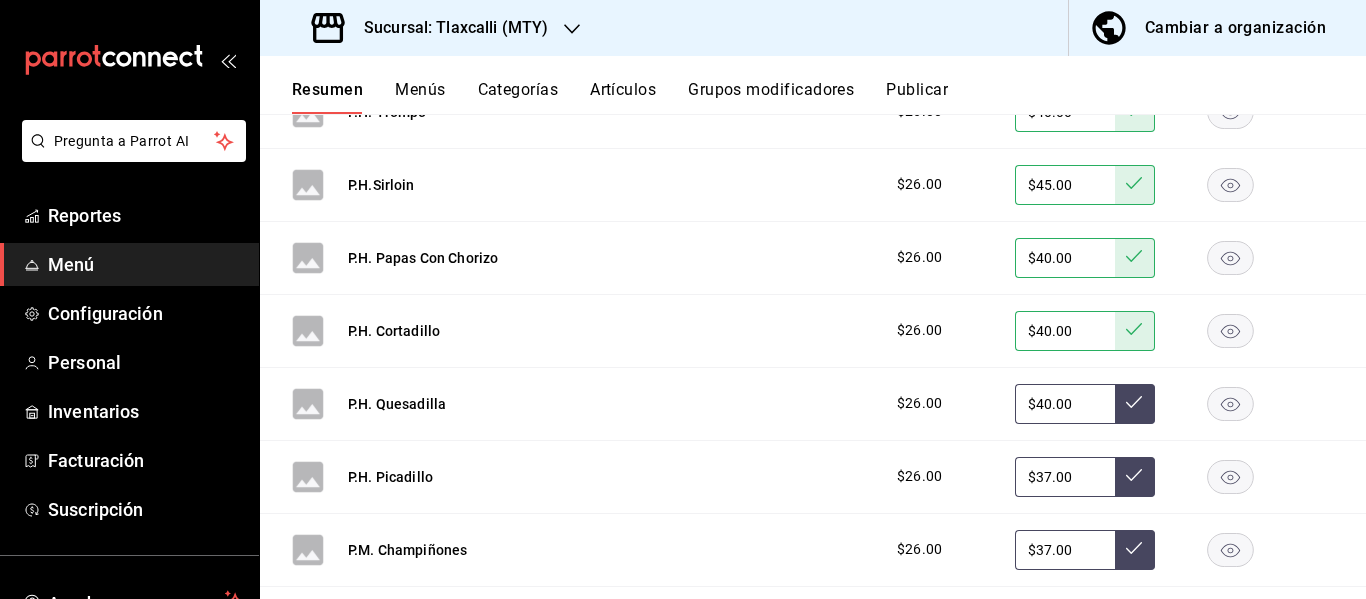 type on "$40.00" 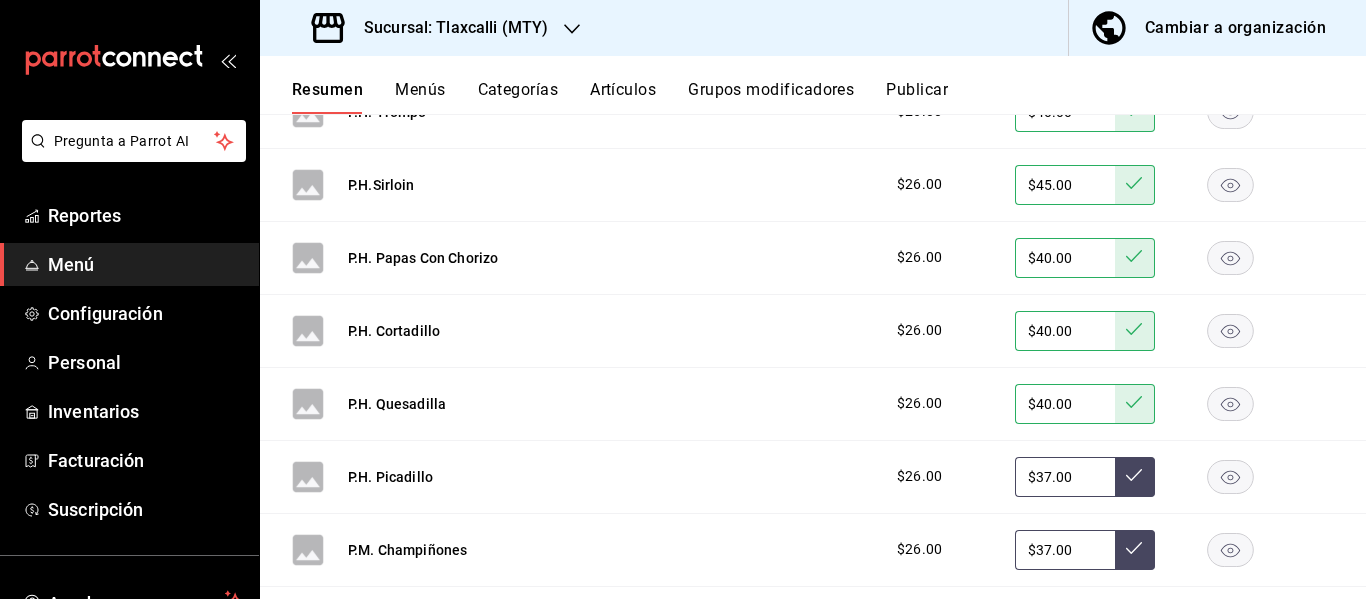 drag, startPoint x: 1072, startPoint y: 472, endPoint x: 954, endPoint y: 475, distance: 118.03813 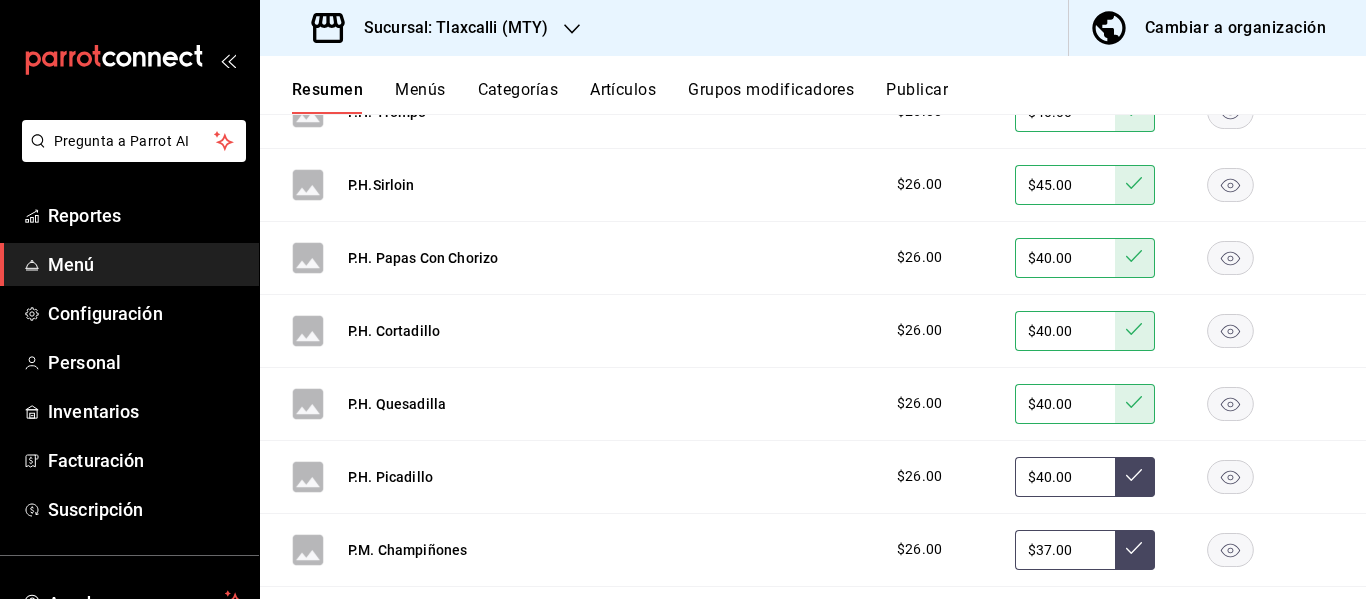 type on "$40.00" 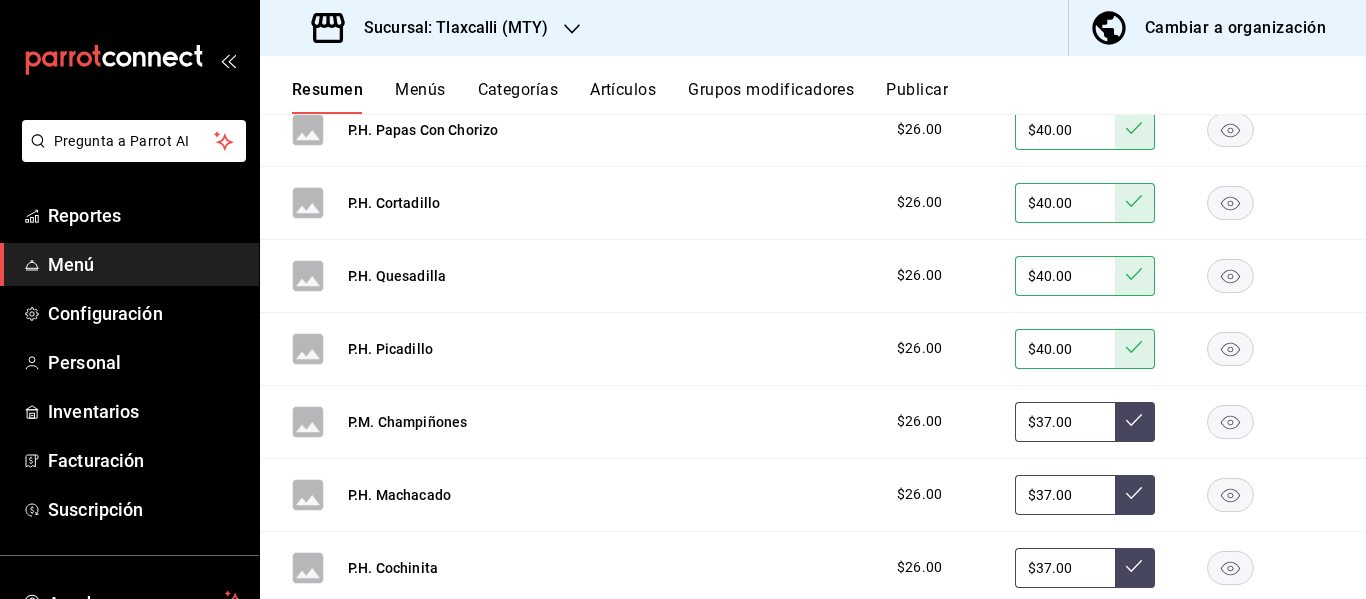 scroll, scrollTop: 941, scrollLeft: 0, axis: vertical 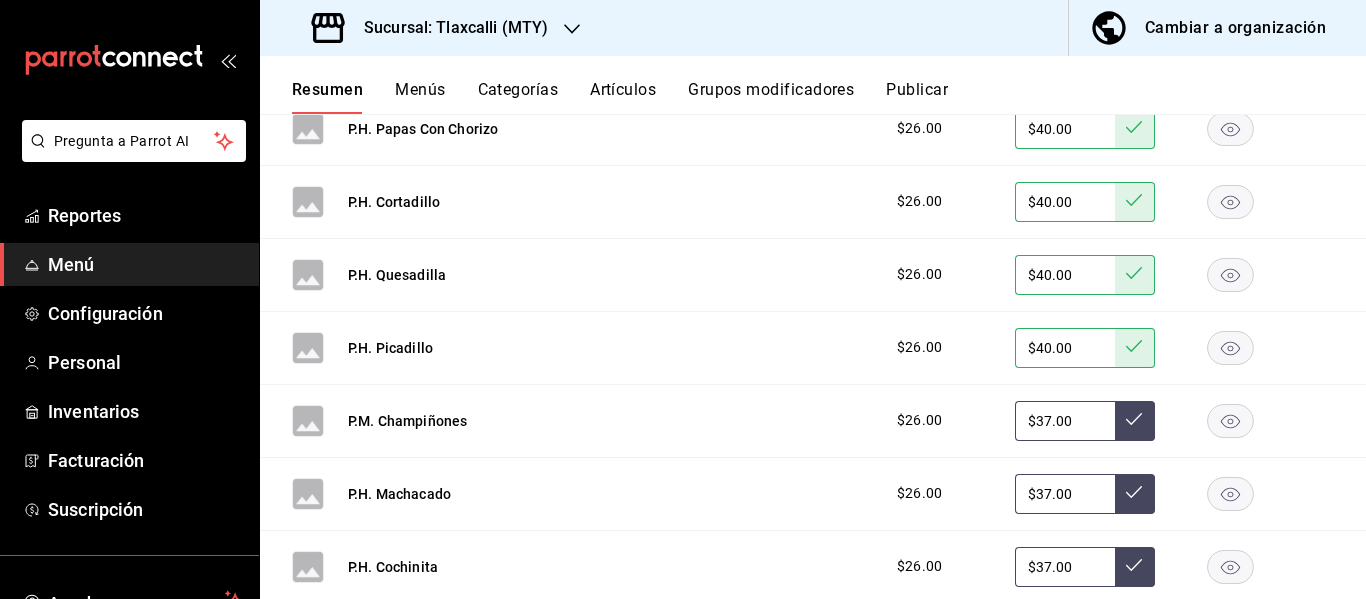 drag, startPoint x: 1063, startPoint y: 419, endPoint x: 925, endPoint y: 417, distance: 138.0145 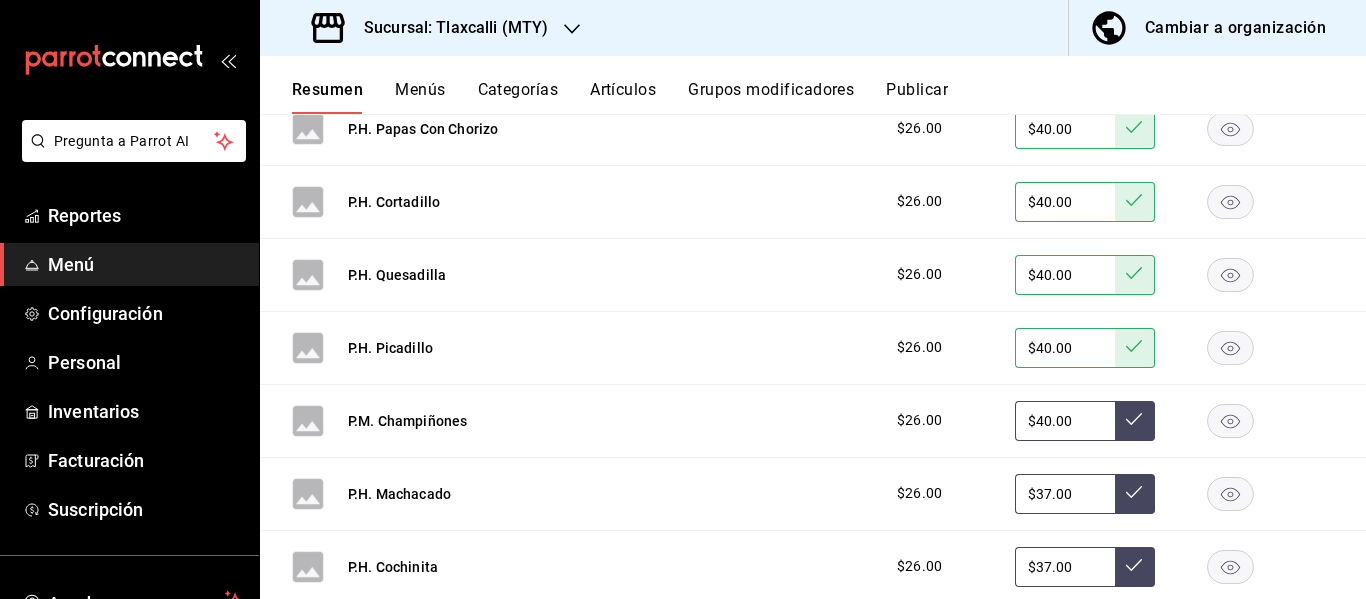 type on "$40.00" 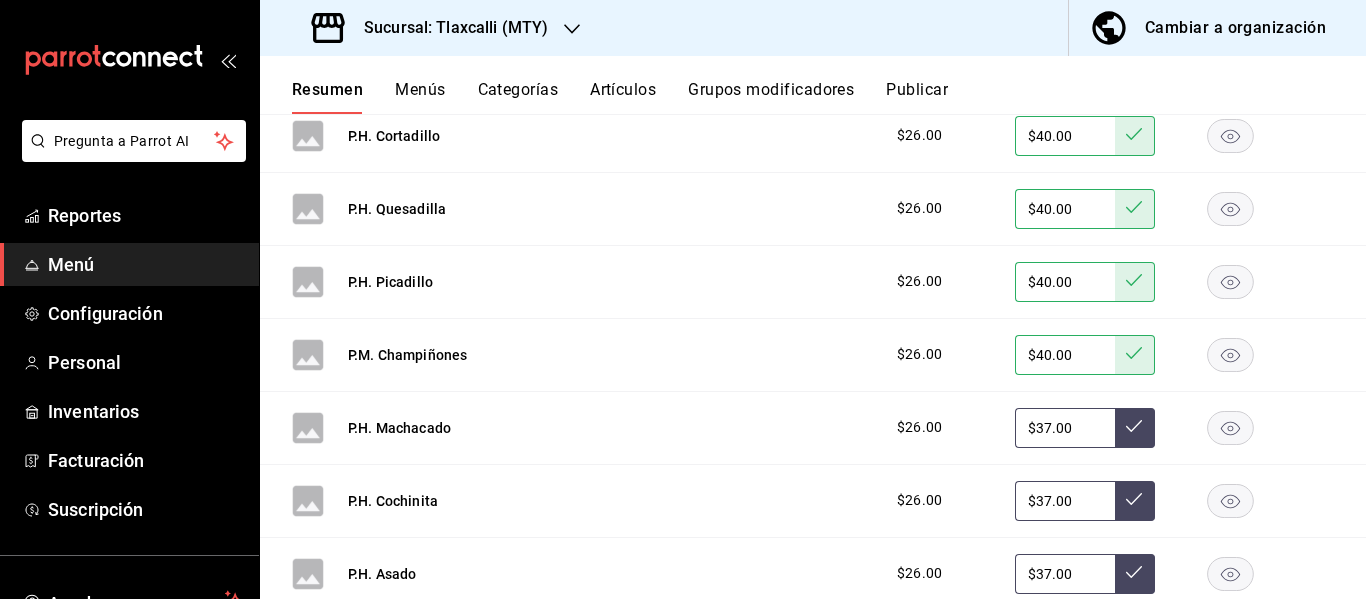 scroll, scrollTop: 1007, scrollLeft: 0, axis: vertical 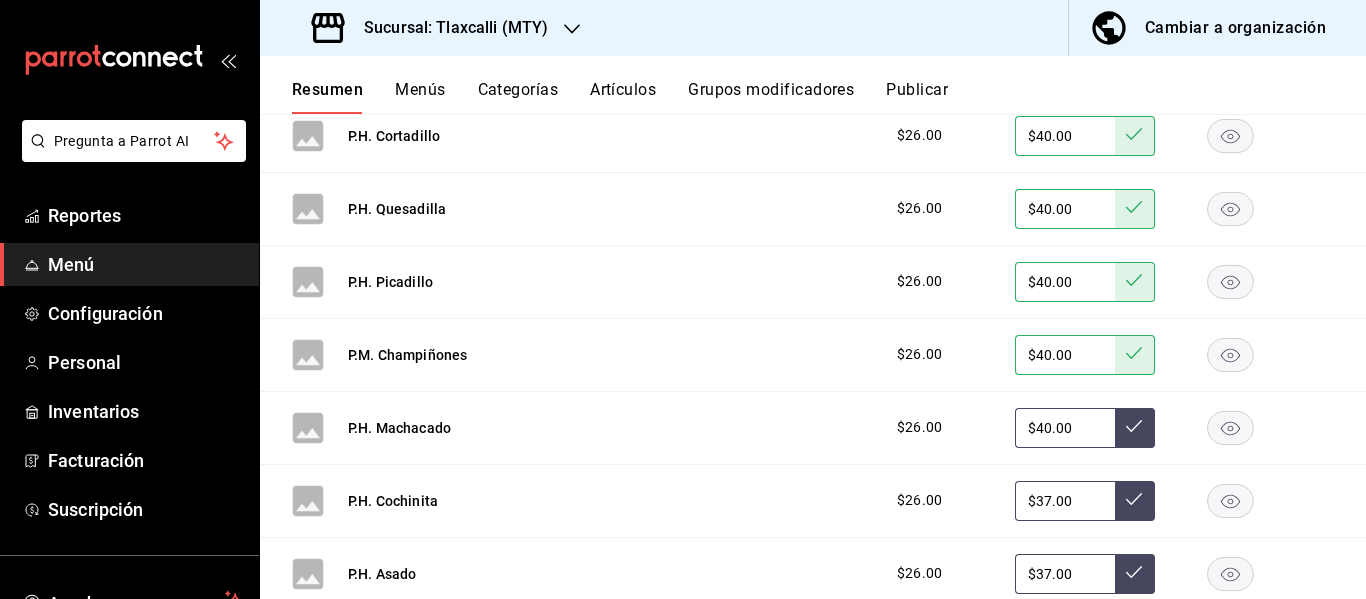 type on "$40.00" 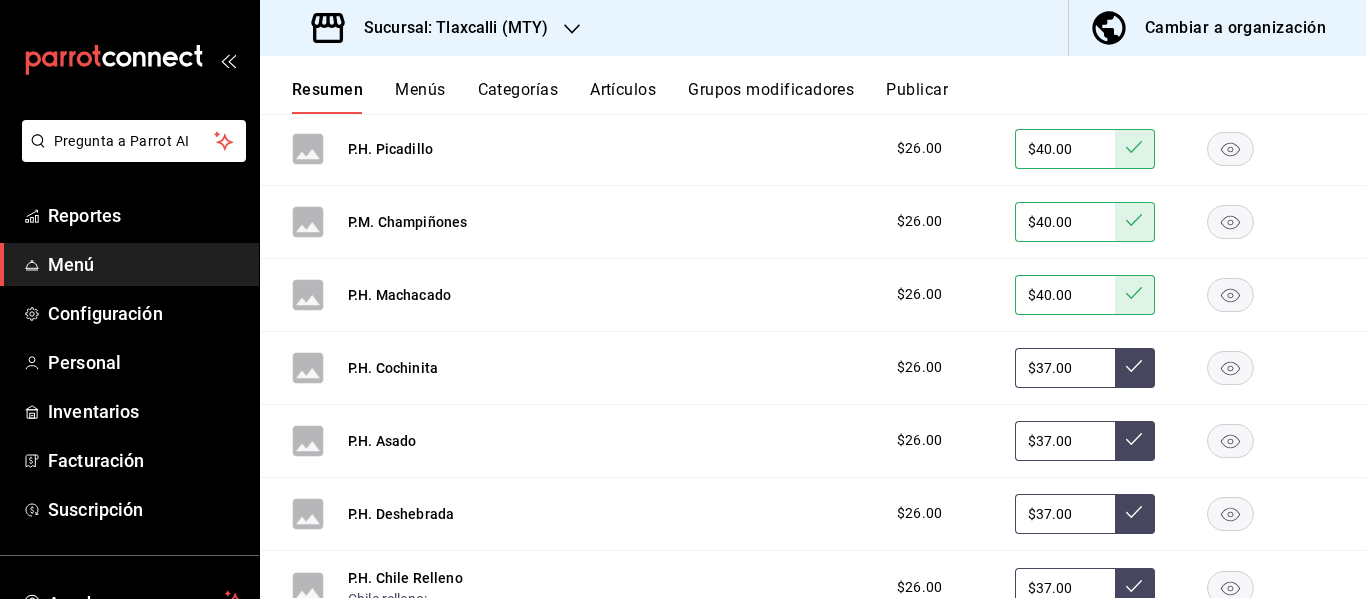 scroll, scrollTop: 1142, scrollLeft: 0, axis: vertical 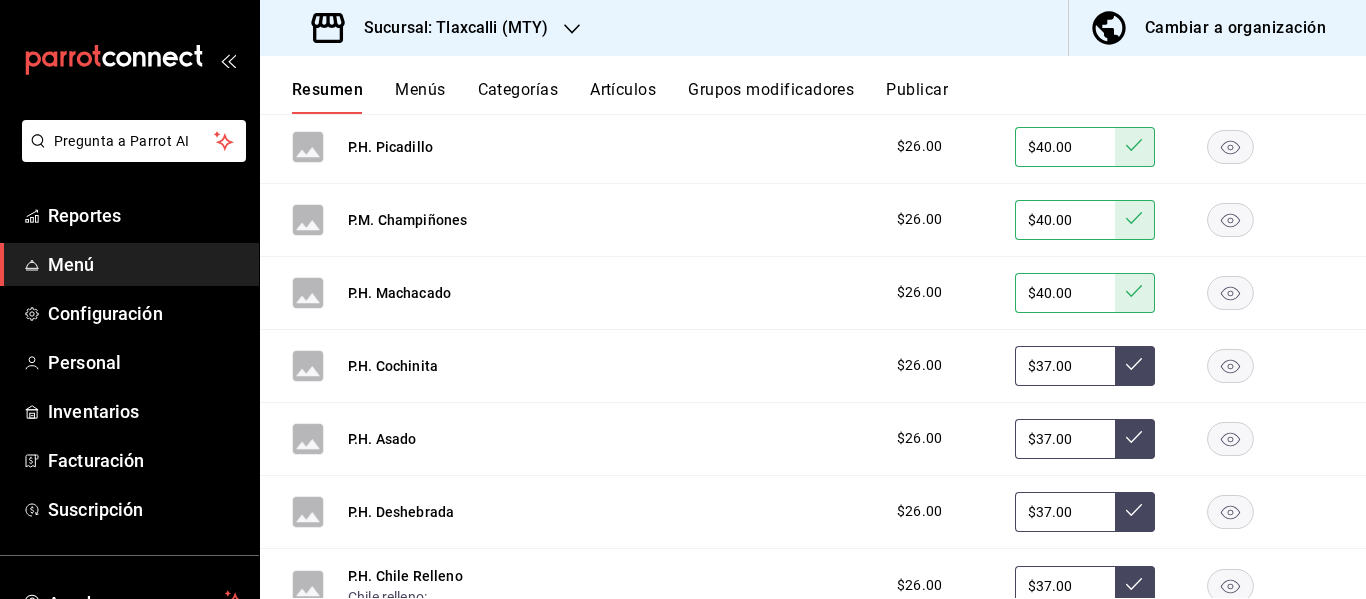 click on "$37.00" at bounding box center (1065, 366) 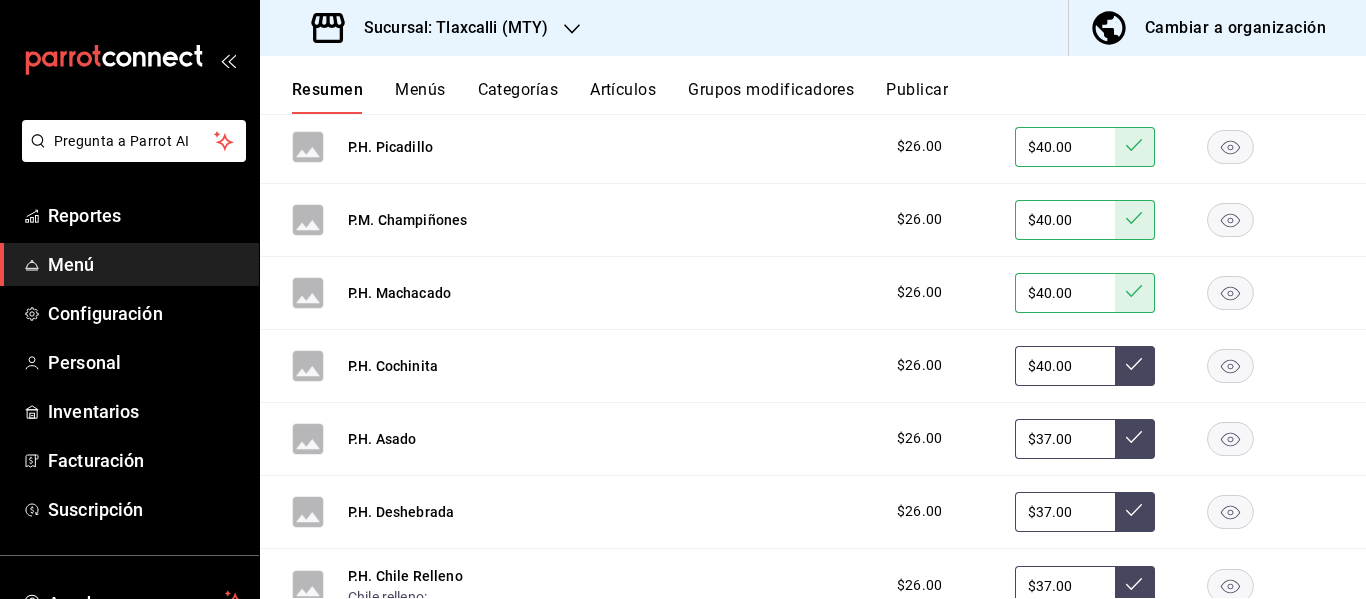 type on "$40.00" 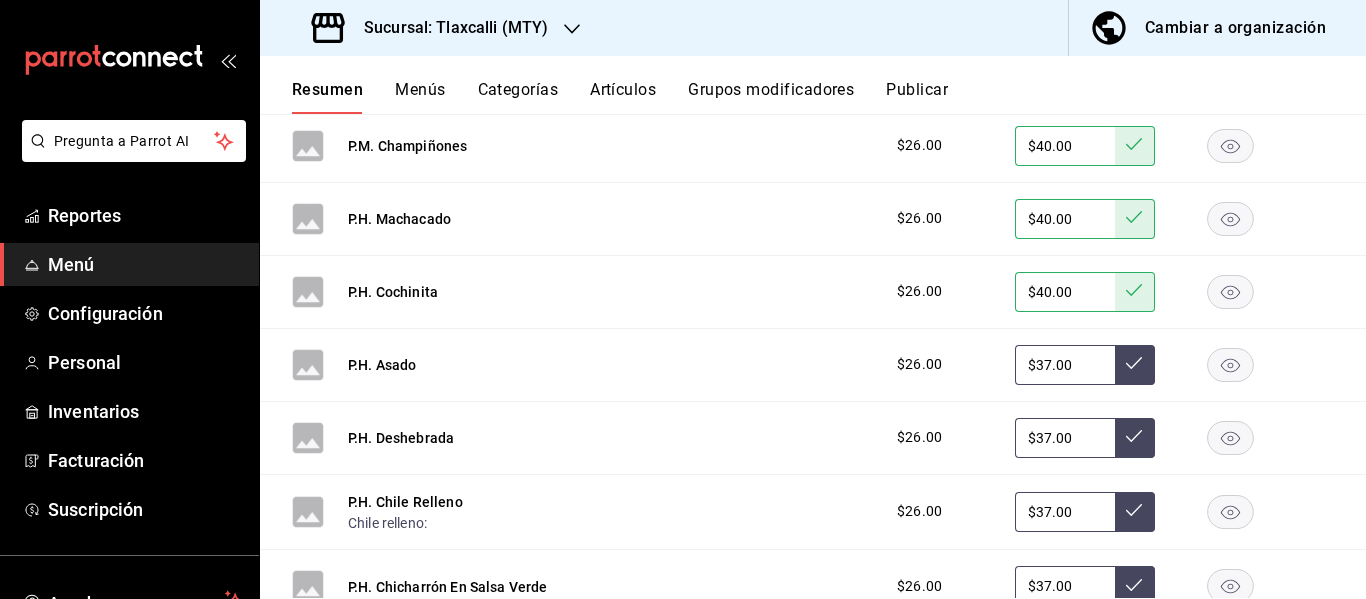 scroll, scrollTop: 1218, scrollLeft: 0, axis: vertical 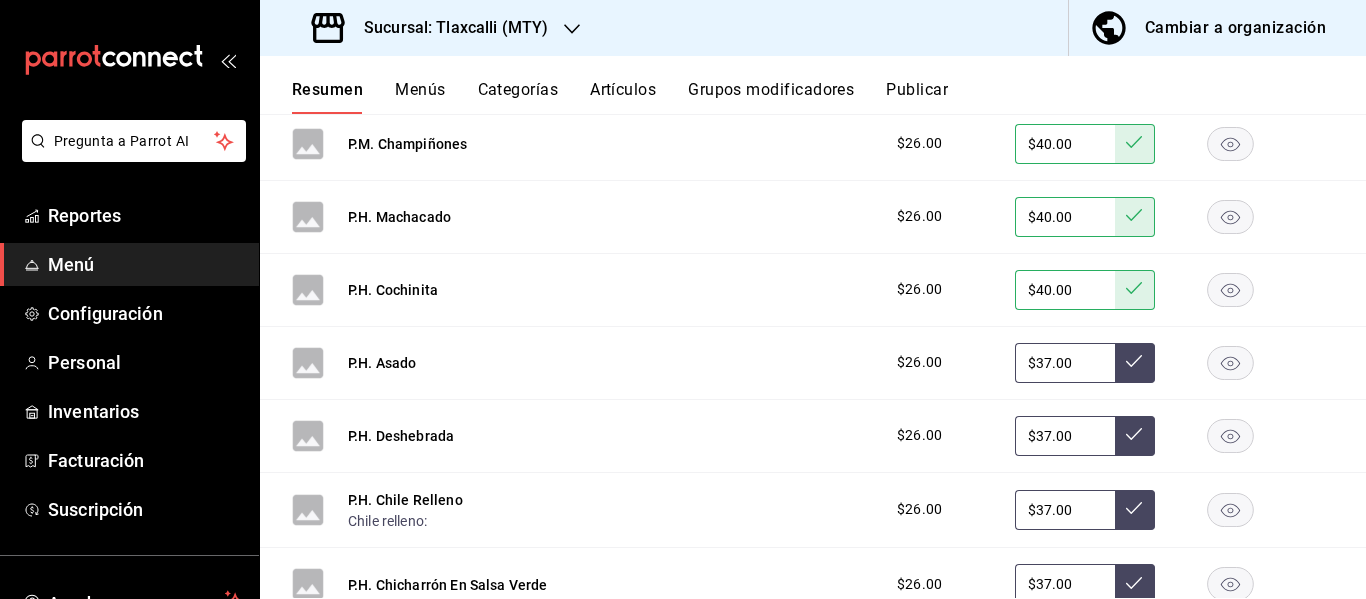 click on "$37.00" at bounding box center (1065, 363) 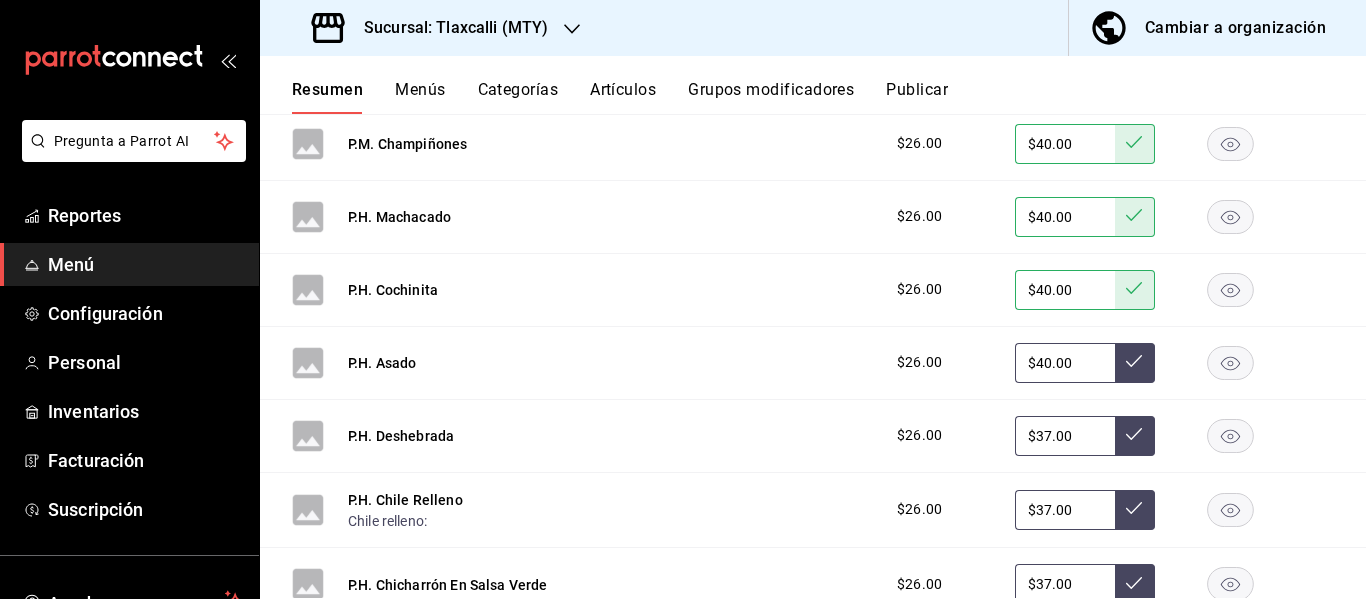 type on "$40.00" 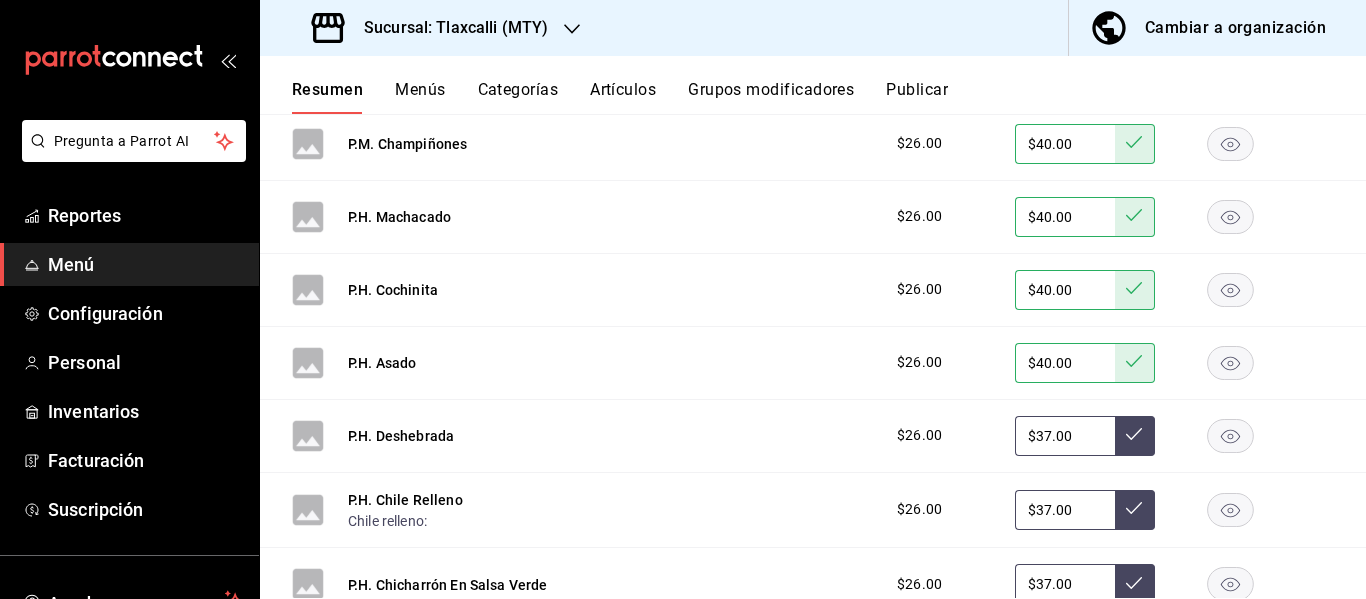 scroll, scrollTop: 1327, scrollLeft: 0, axis: vertical 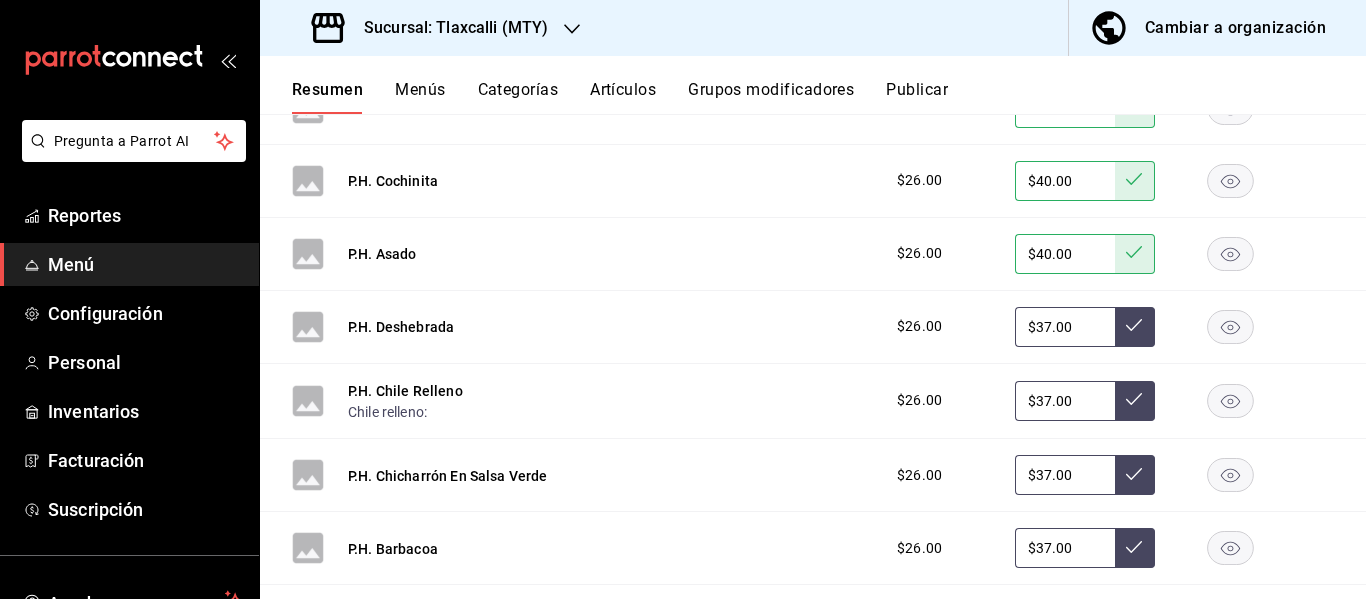 click on "$37.00" at bounding box center (1065, 327) 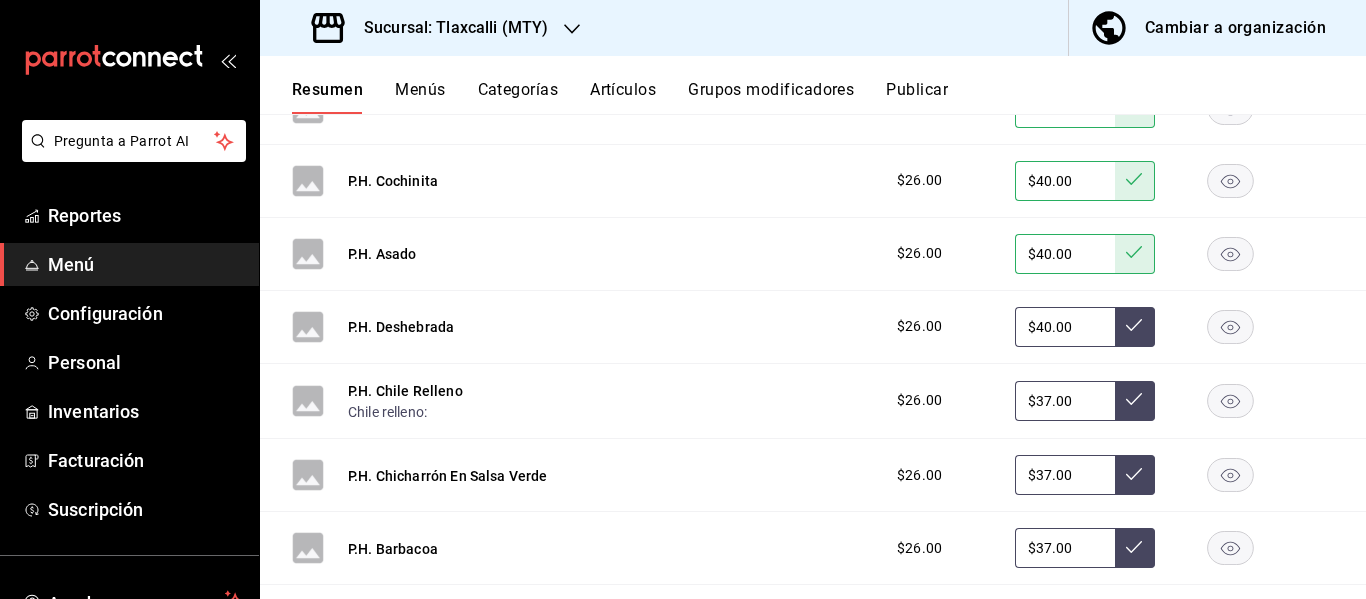 type on "$40.00" 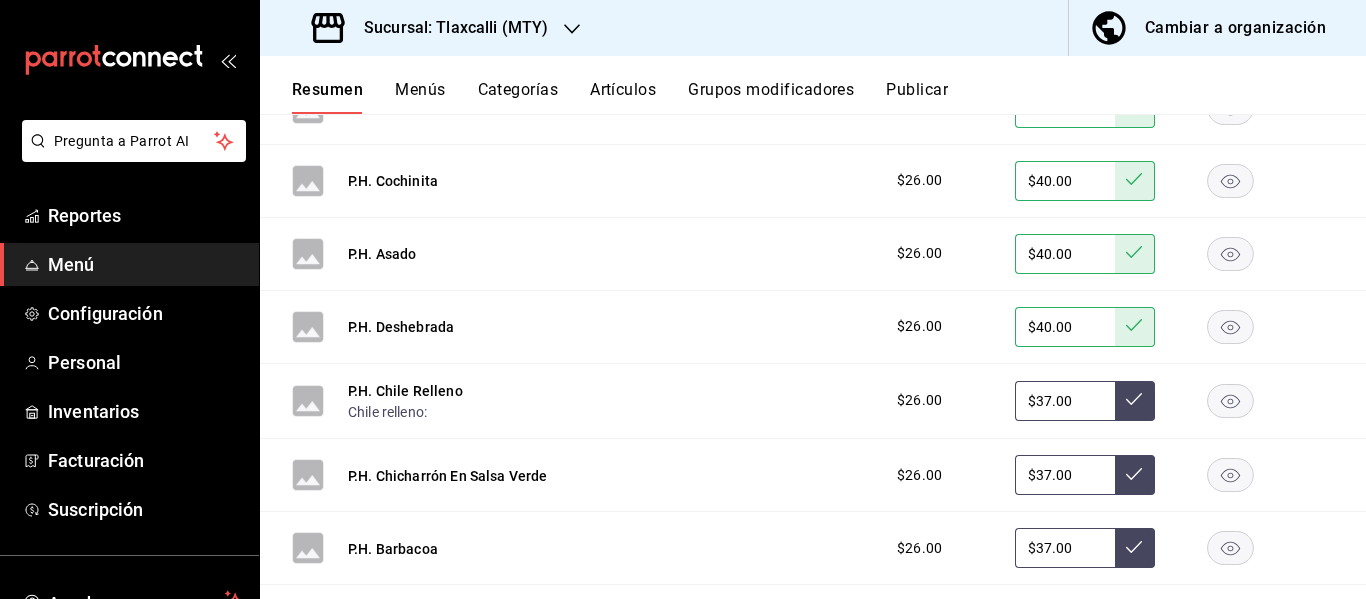 click on "$37.00" at bounding box center (1065, 401) 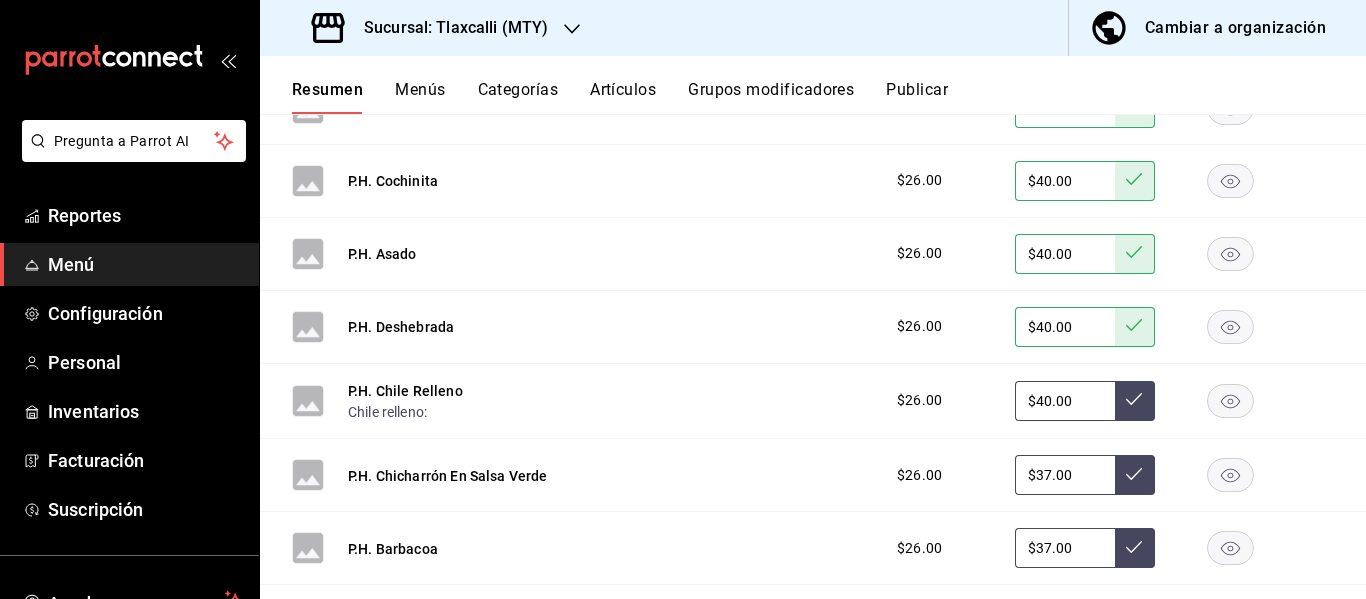 type on "$40.00" 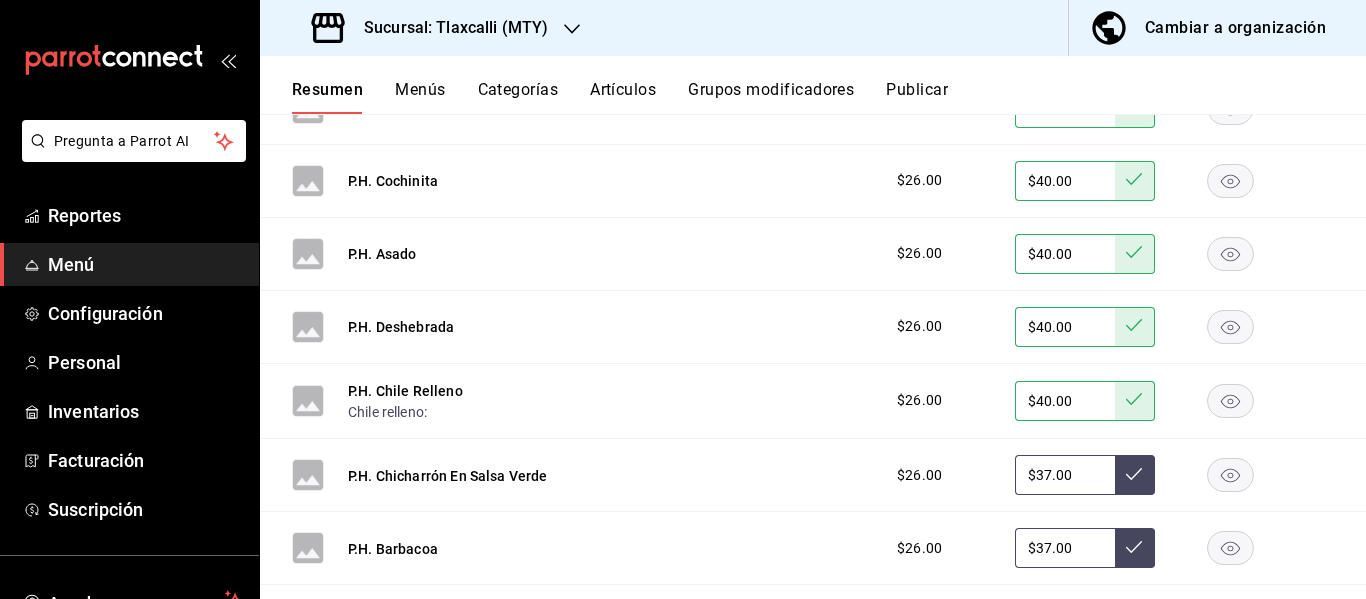 click on "$37.00" at bounding box center [1065, 475] 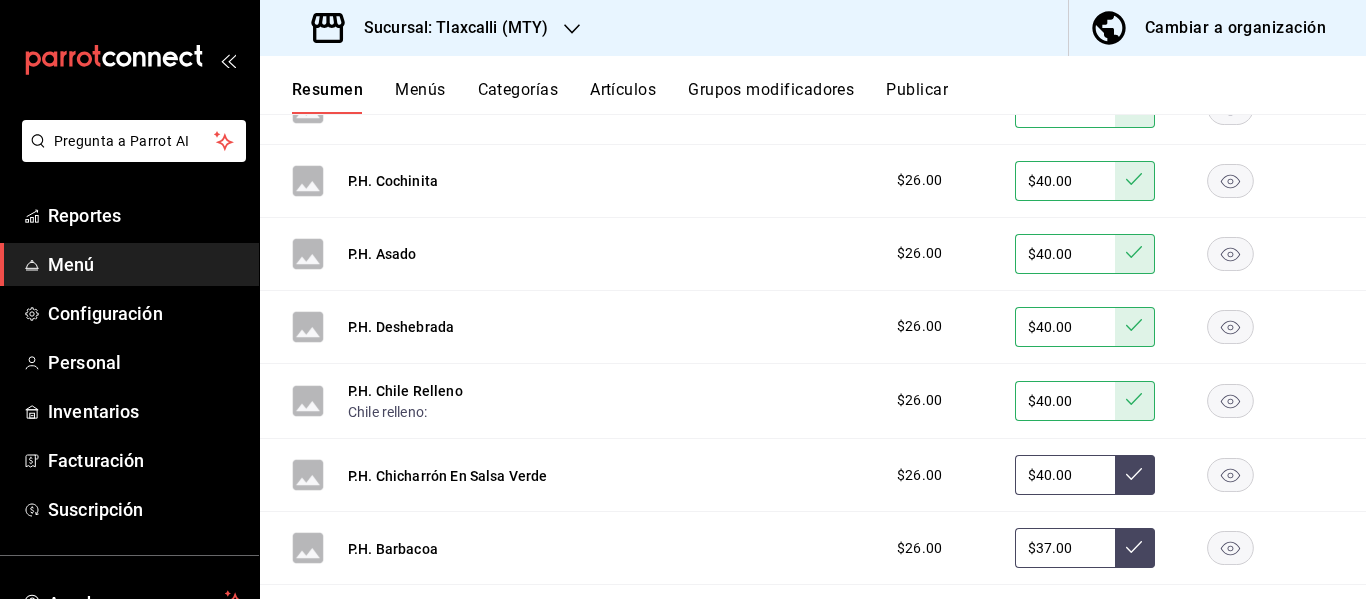 type on "$40.00" 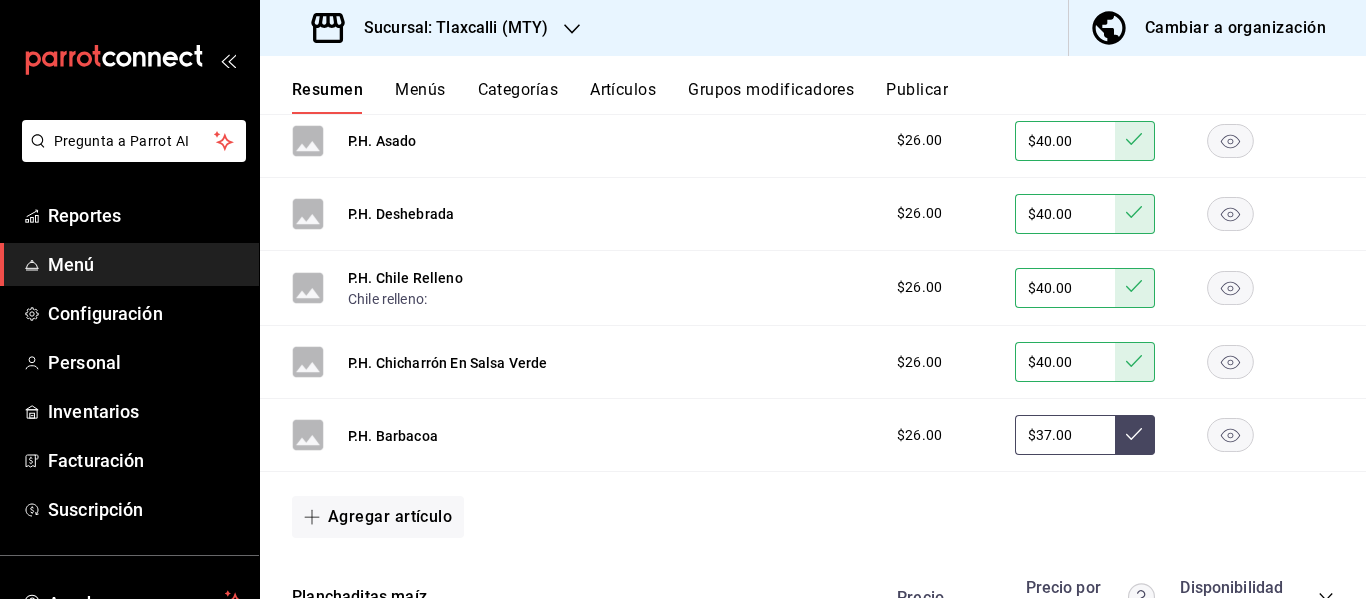 scroll, scrollTop: 1450, scrollLeft: 0, axis: vertical 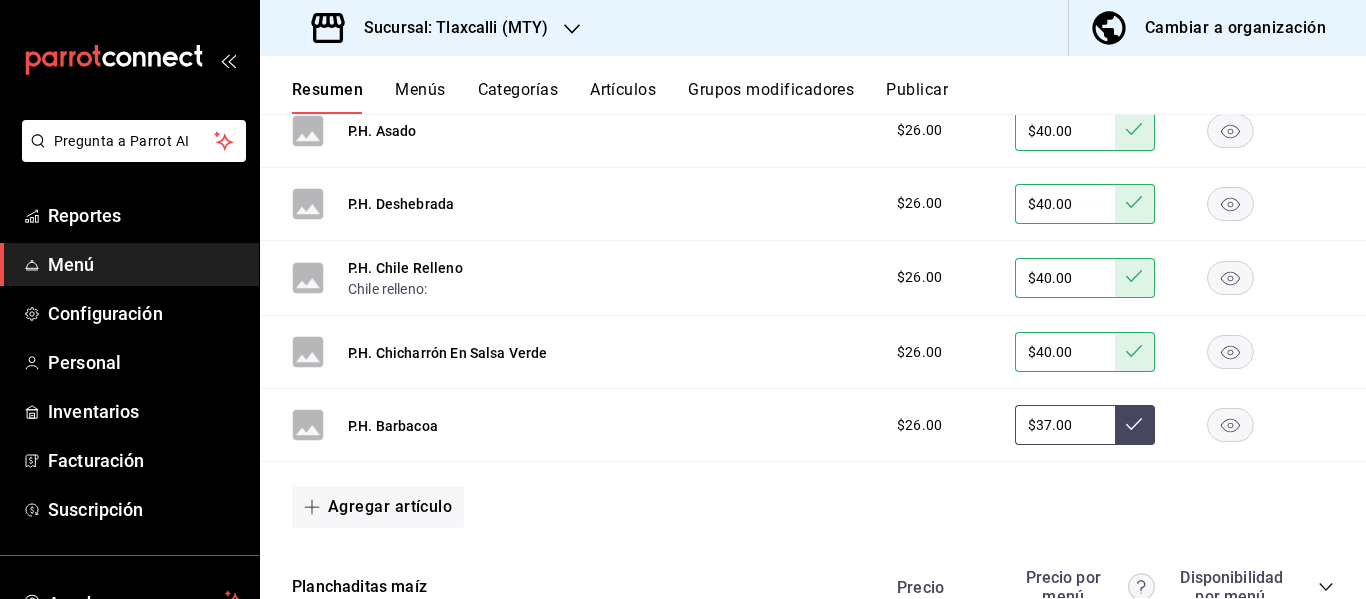 click on "$37.00" at bounding box center (1065, 425) 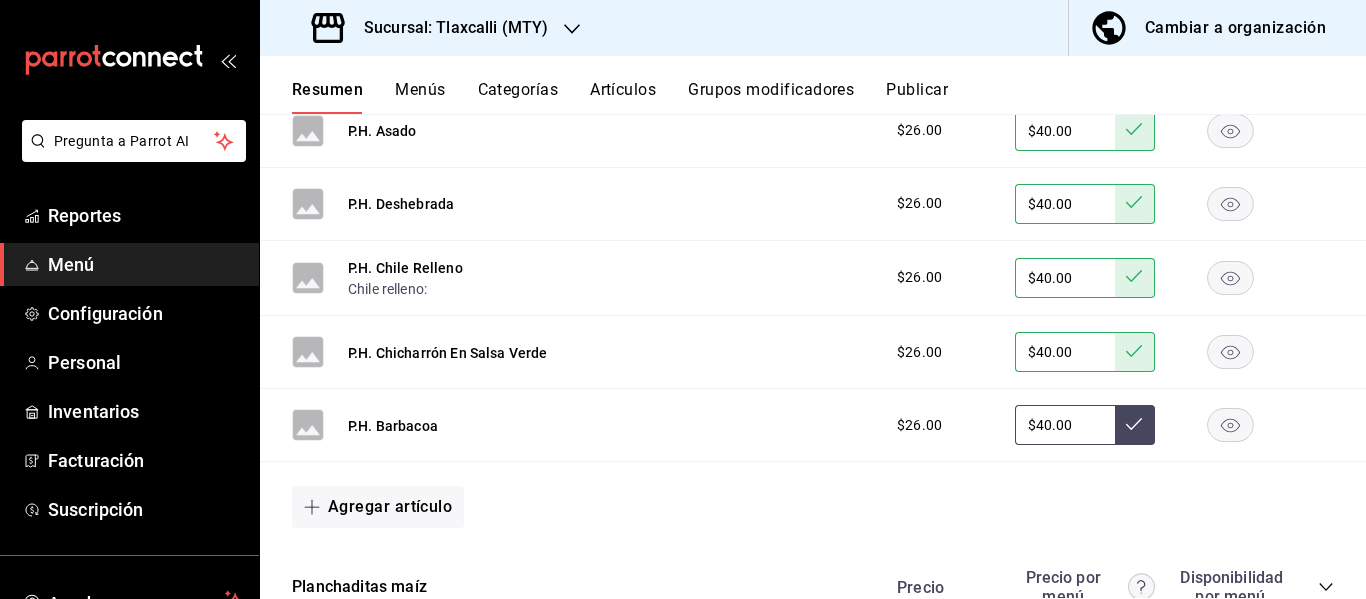type on "$40.00" 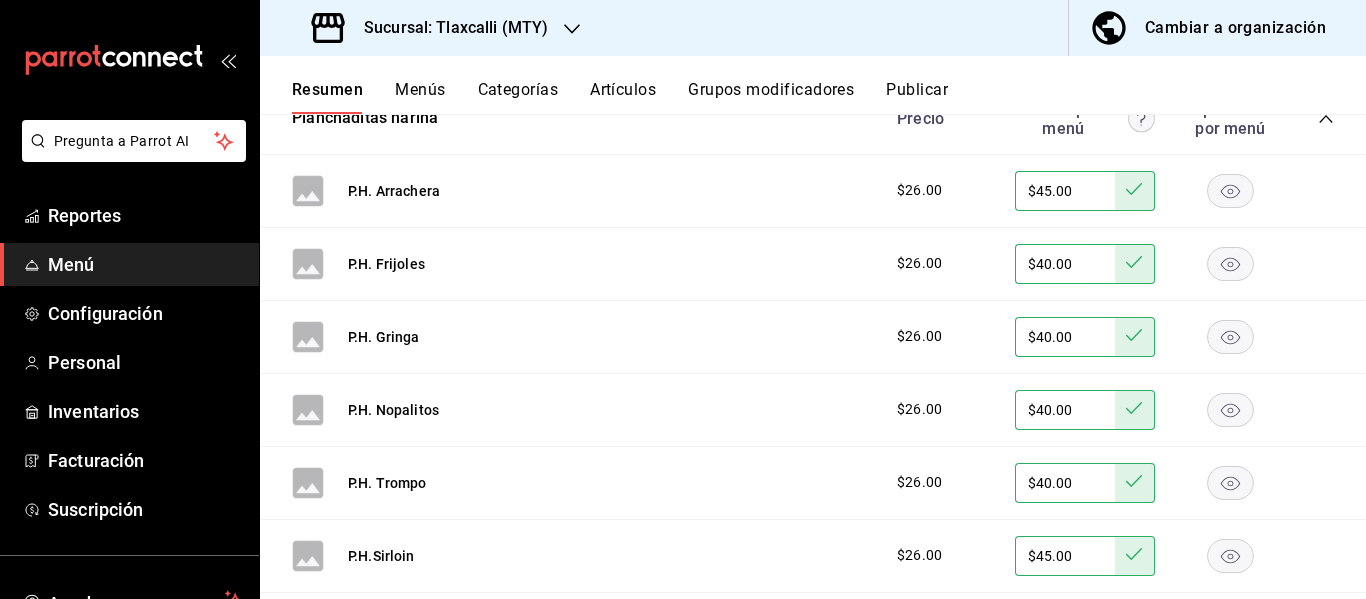 scroll, scrollTop: 317, scrollLeft: 0, axis: vertical 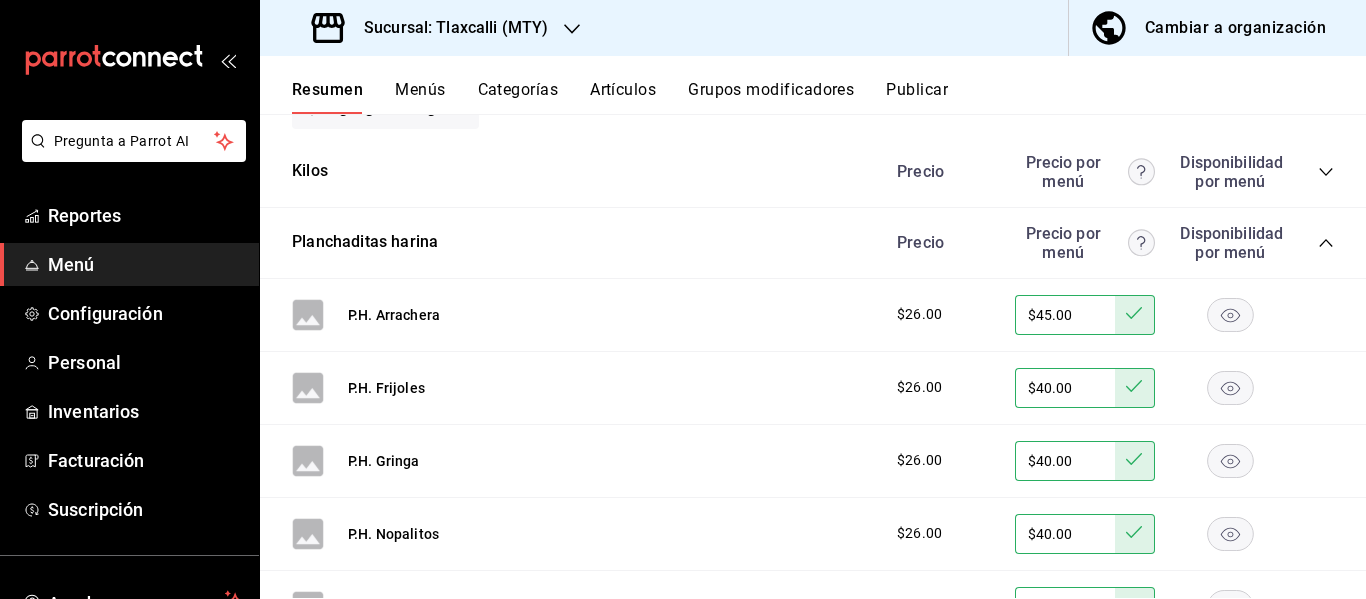 click 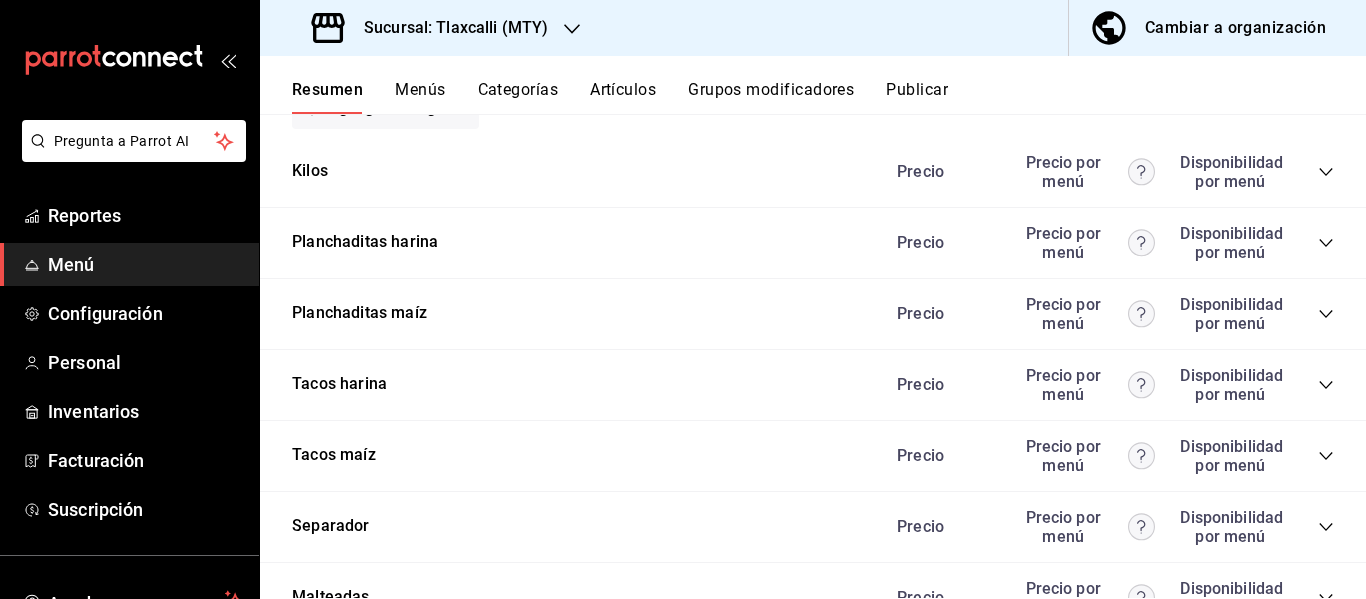 click 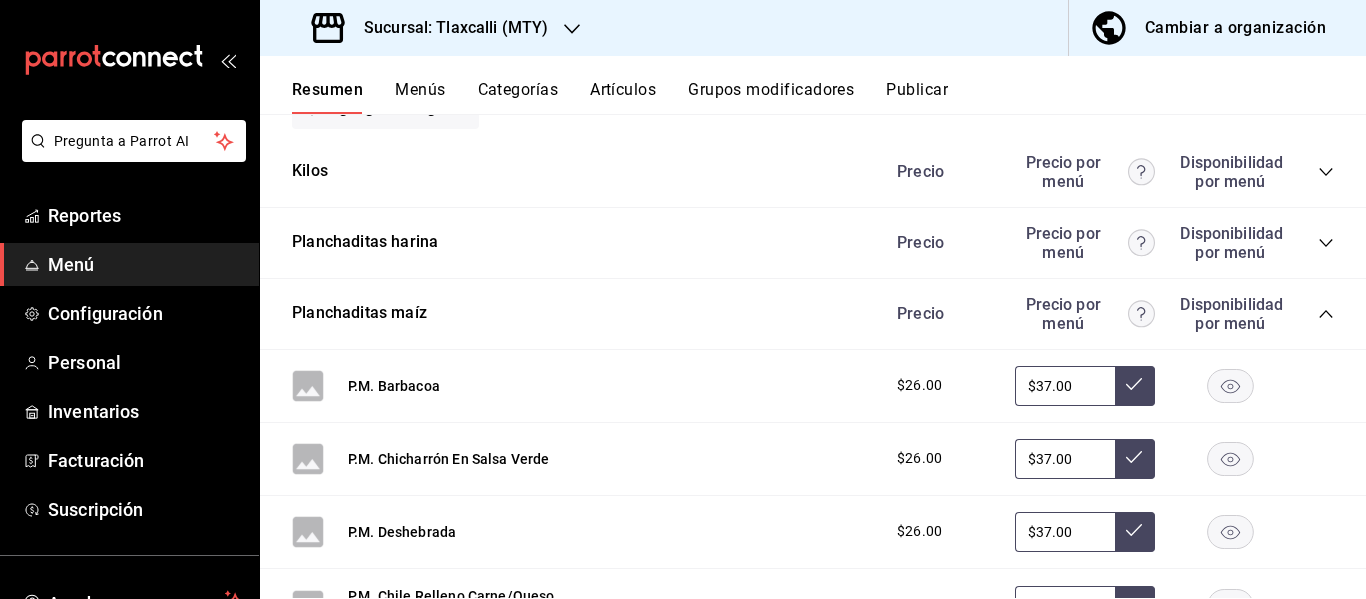 scroll, scrollTop: 425, scrollLeft: 0, axis: vertical 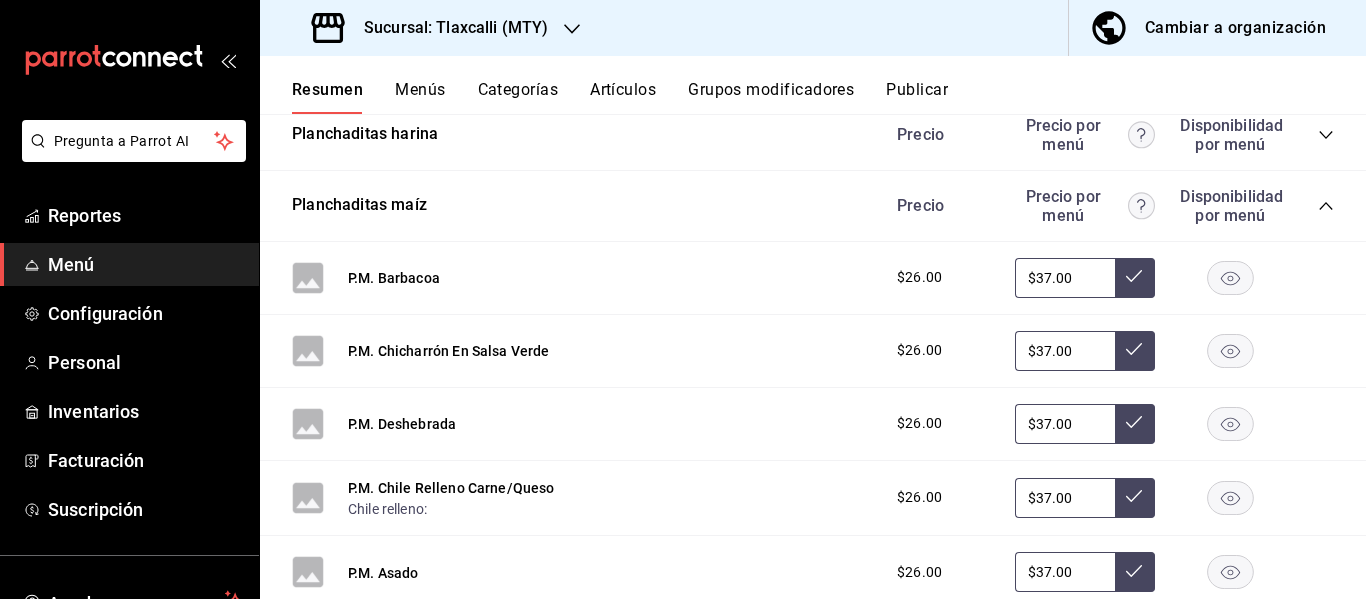 drag, startPoint x: 1063, startPoint y: 273, endPoint x: 978, endPoint y: 283, distance: 85.58621 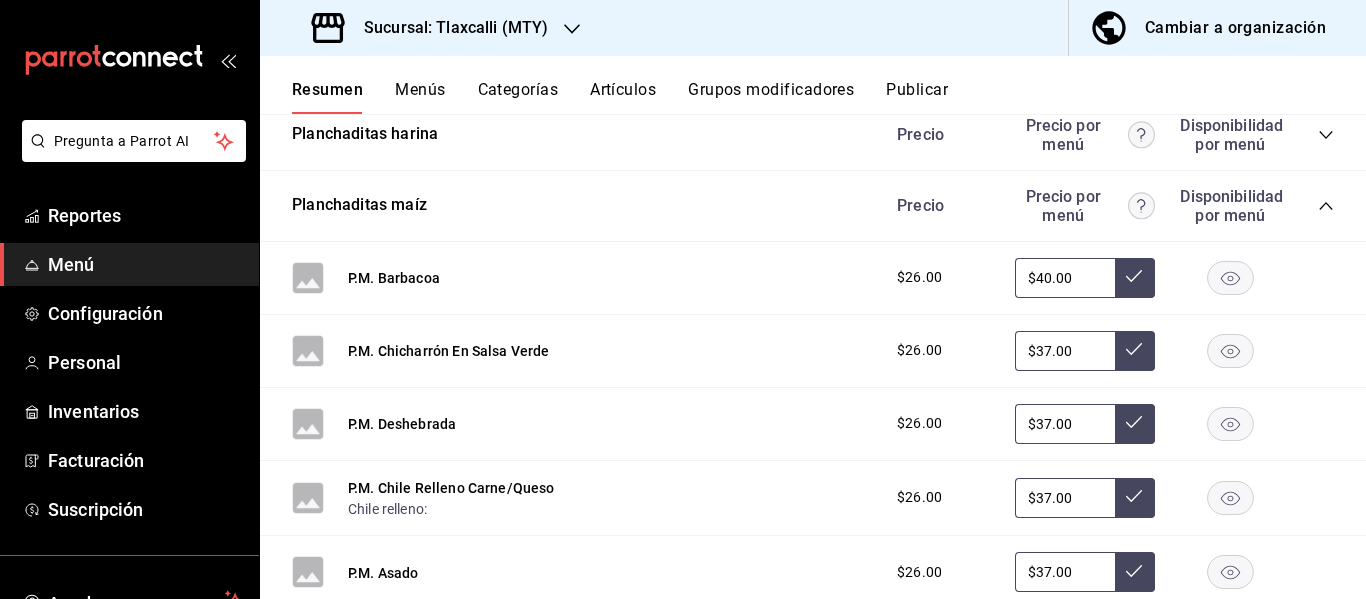 type on "$40.00" 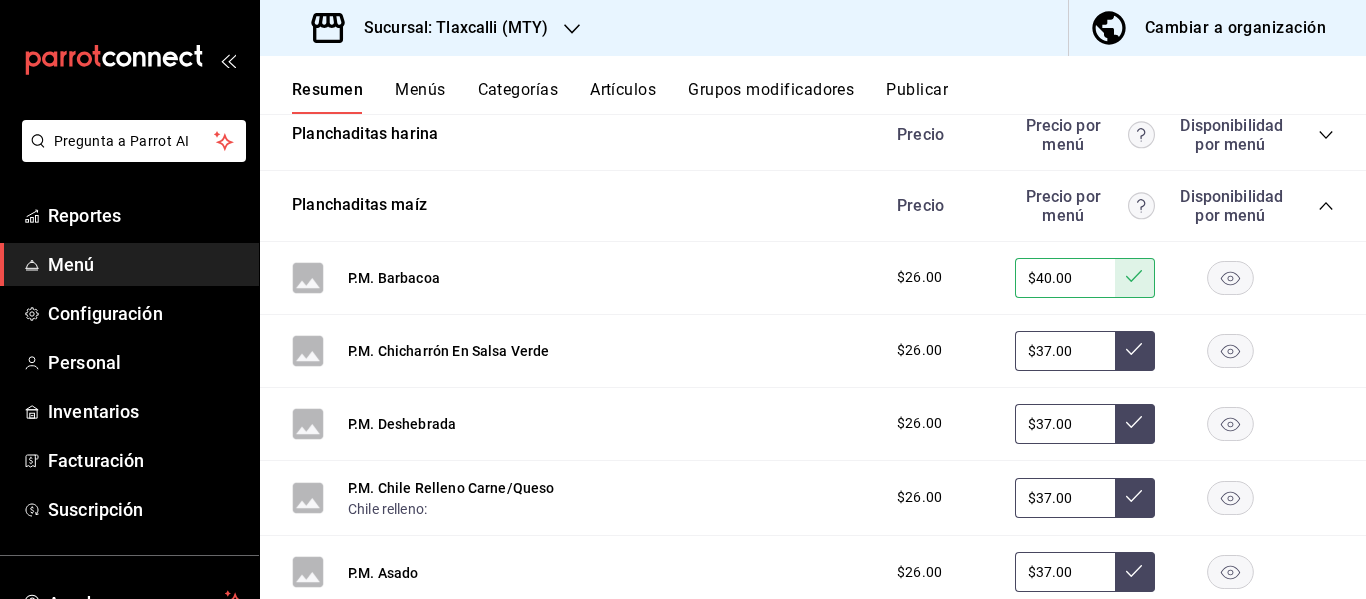 drag, startPoint x: 1065, startPoint y: 351, endPoint x: 969, endPoint y: 361, distance: 96.519424 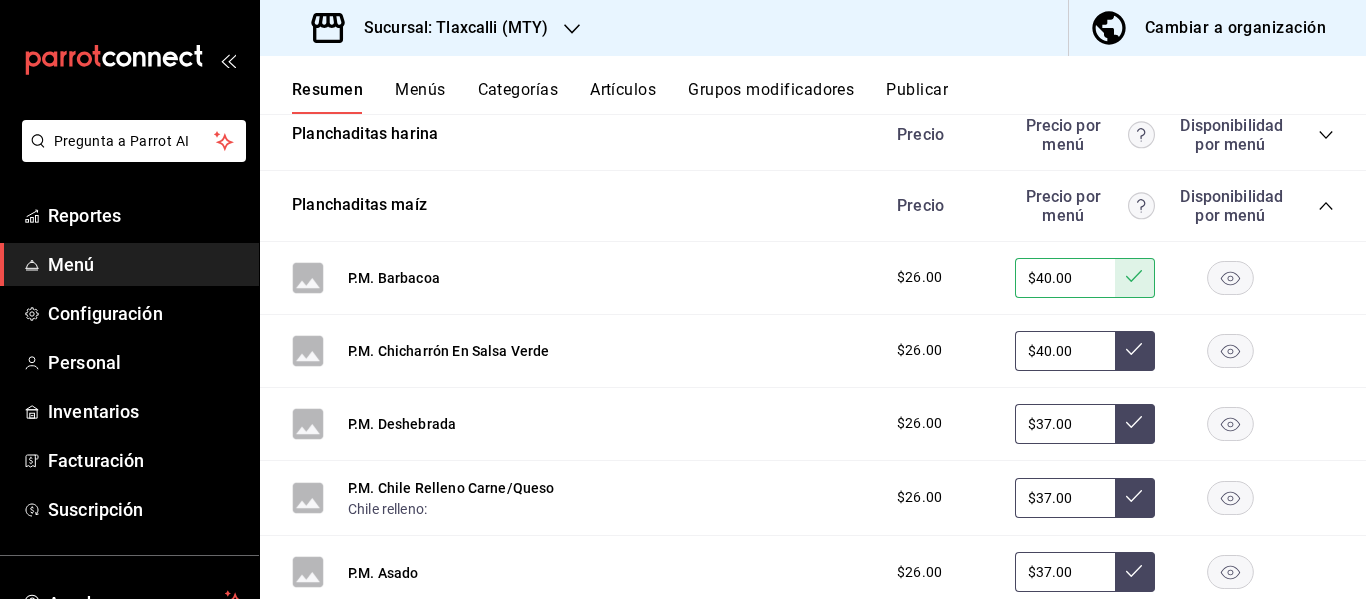 type on "$40.00" 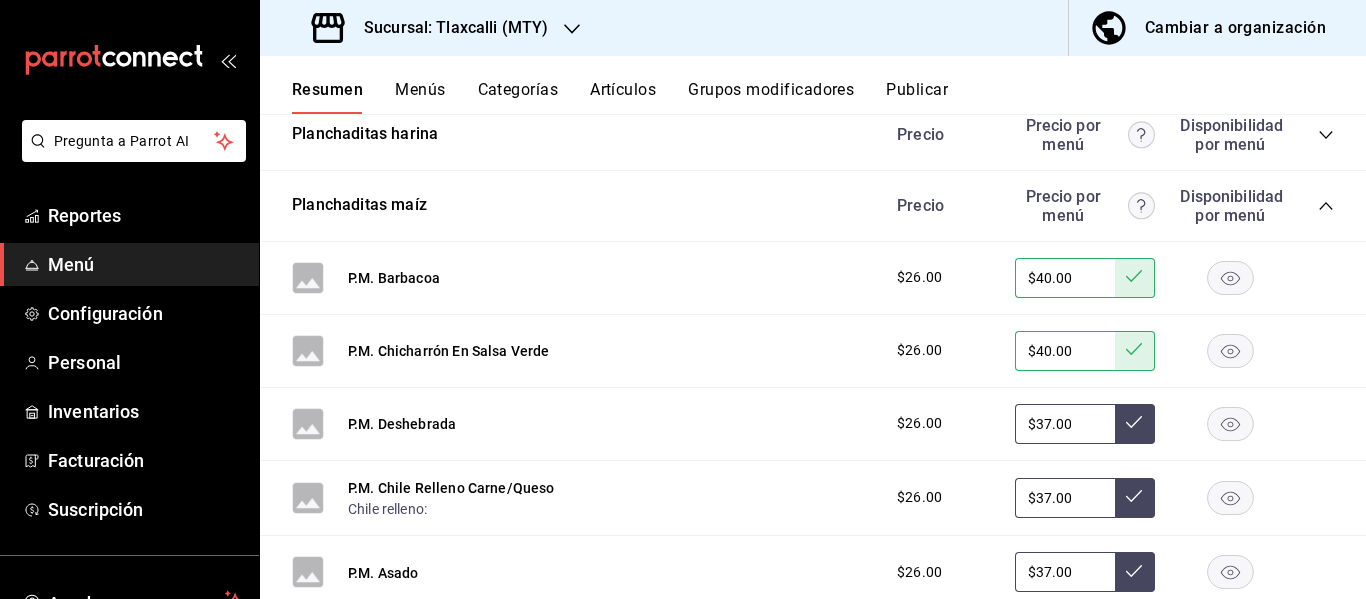 drag, startPoint x: 1064, startPoint y: 423, endPoint x: 952, endPoint y: 430, distance: 112.21854 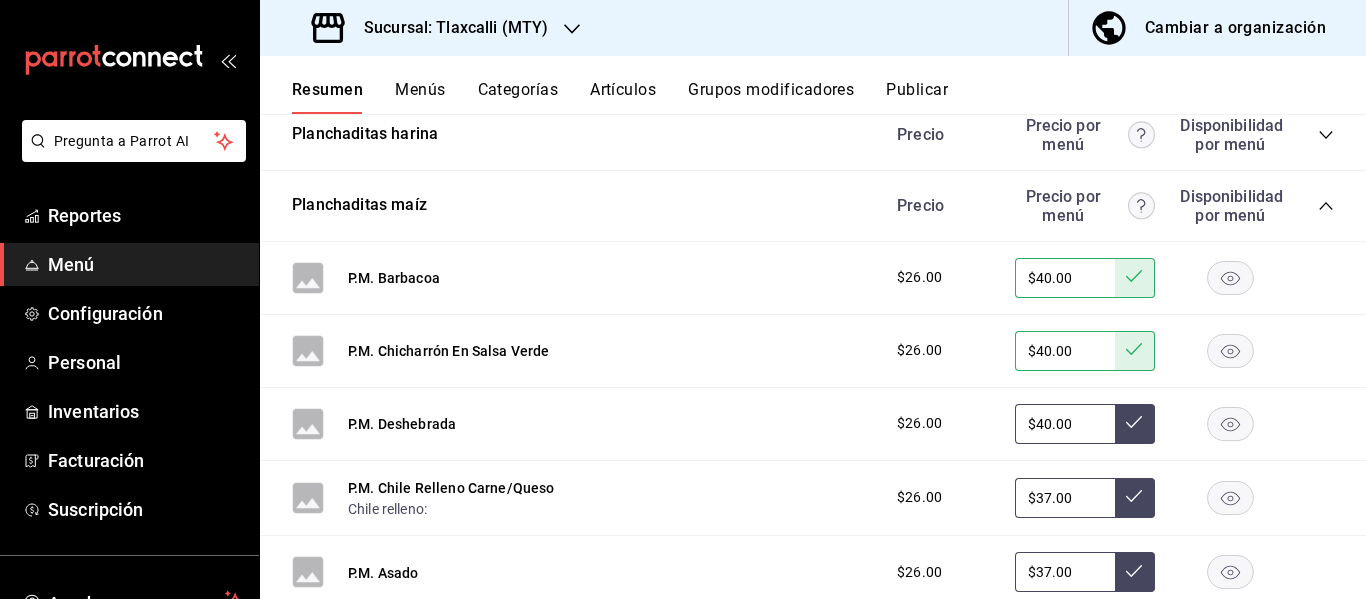 click on "$26.00 $40.00" at bounding box center (1105, 424) 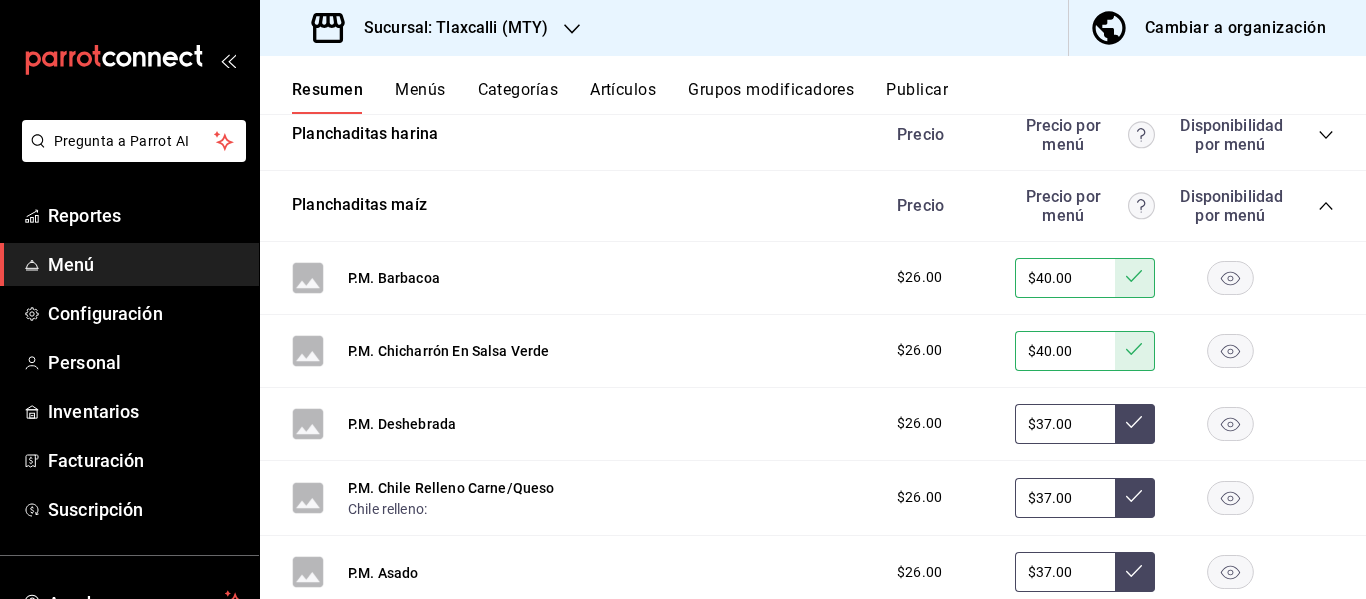 click at bounding box center [1135, 424] 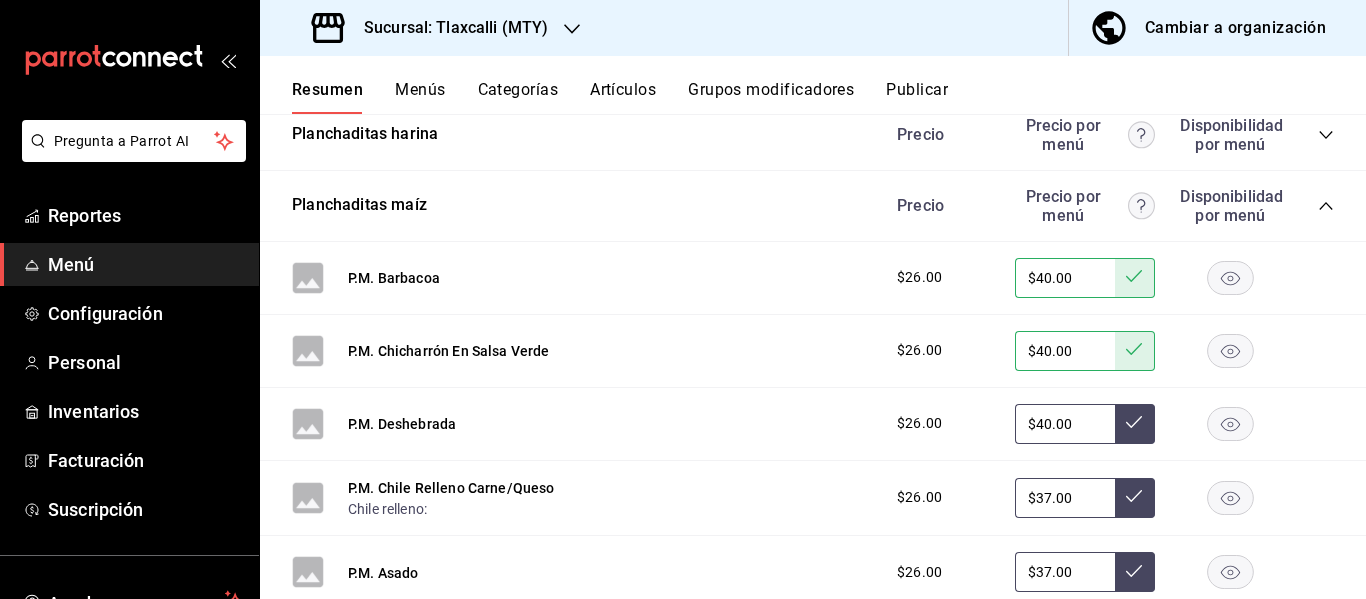 type on "$40.00" 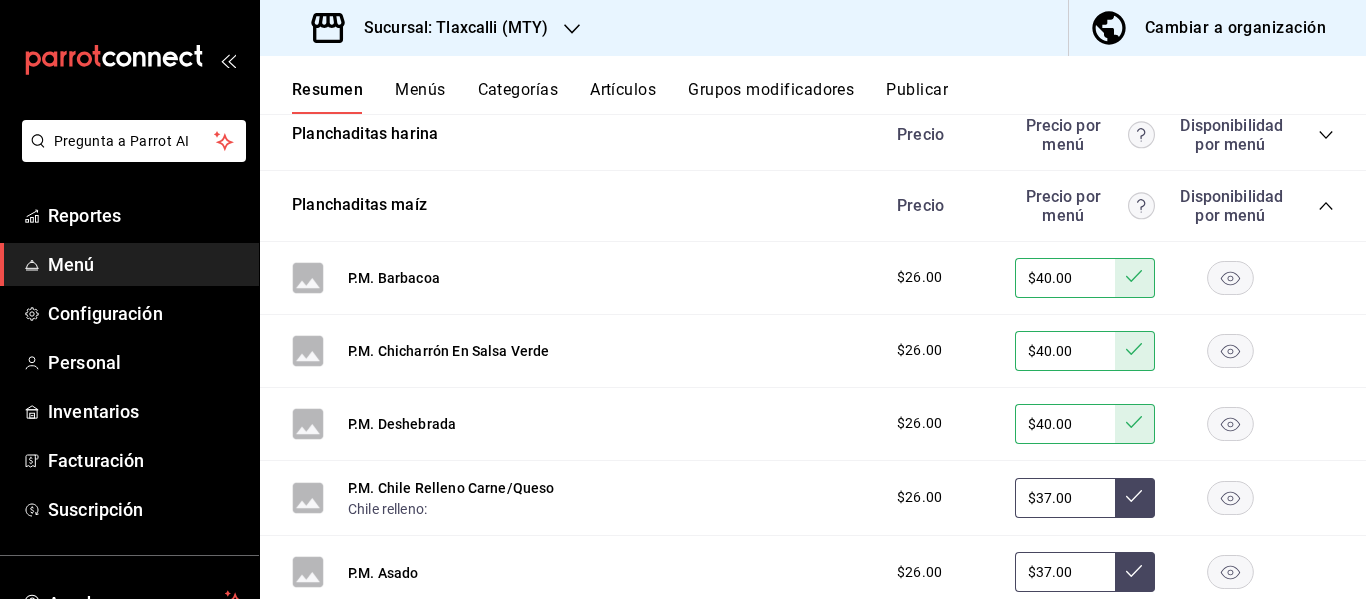 drag, startPoint x: 1060, startPoint y: 493, endPoint x: 950, endPoint y: 493, distance: 110 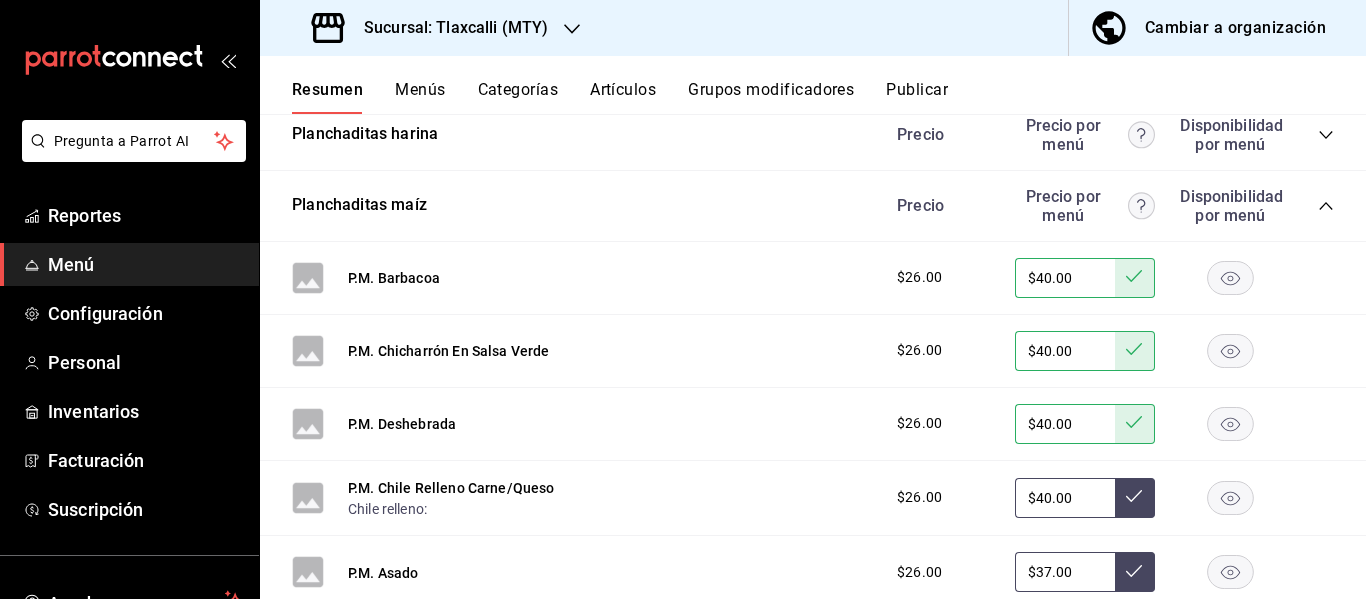click 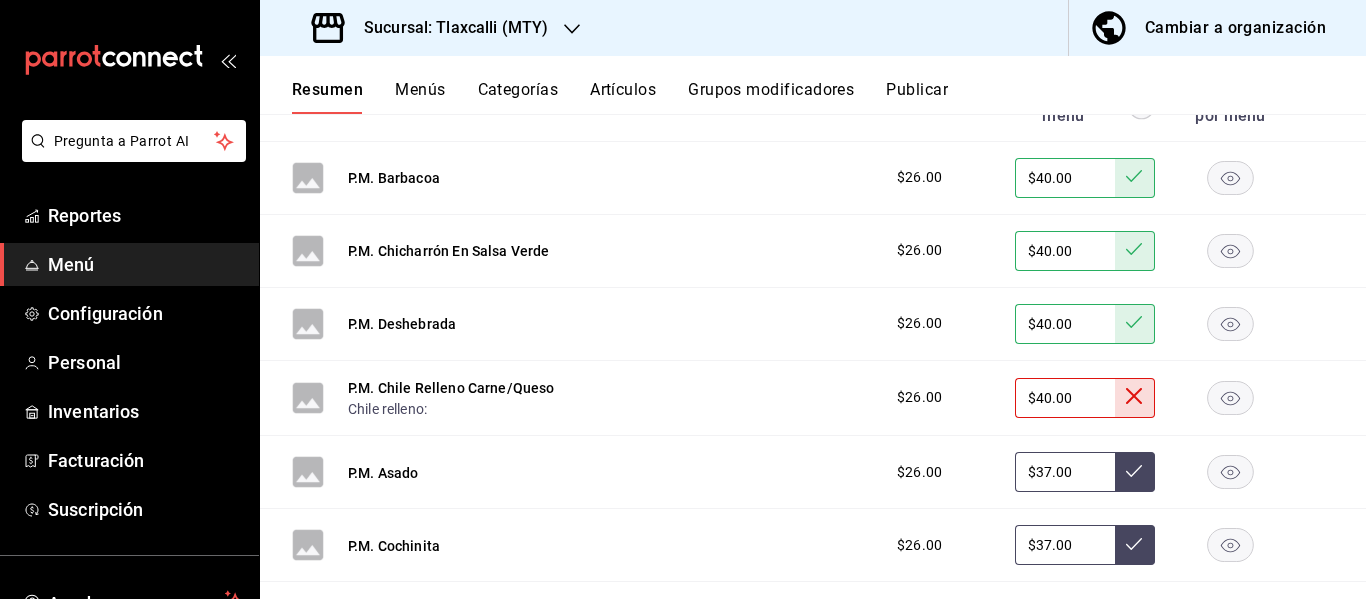 scroll, scrollTop: 526, scrollLeft: 0, axis: vertical 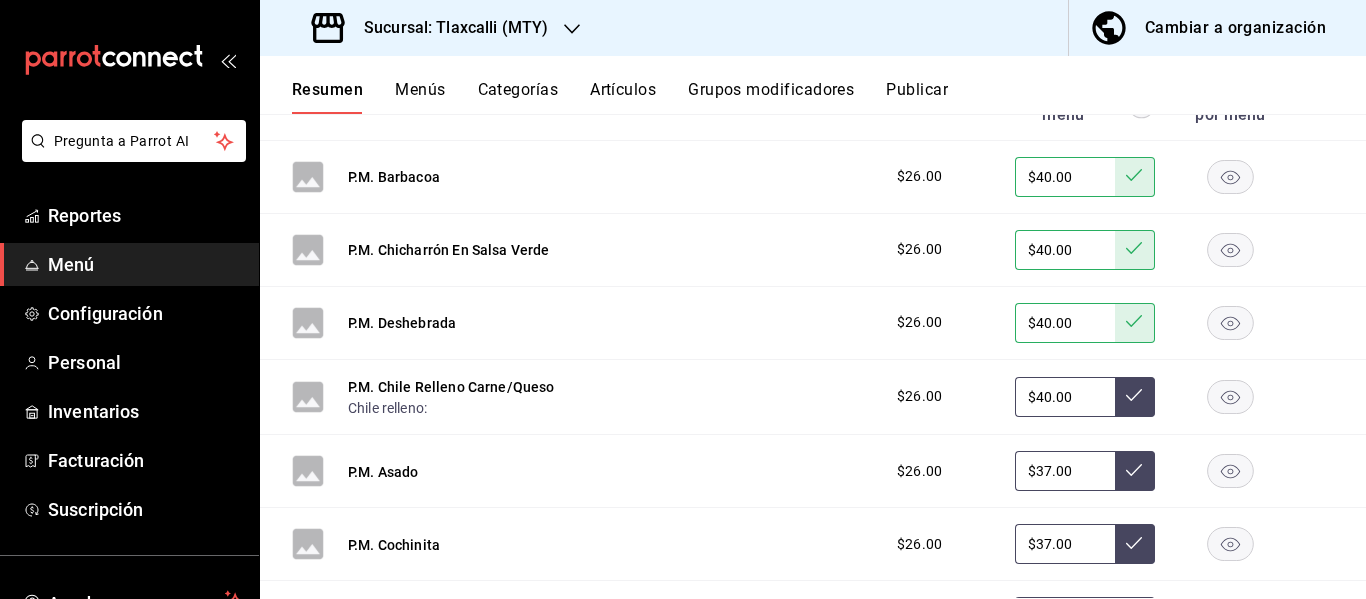 click on "$40.00" at bounding box center [1065, 397] 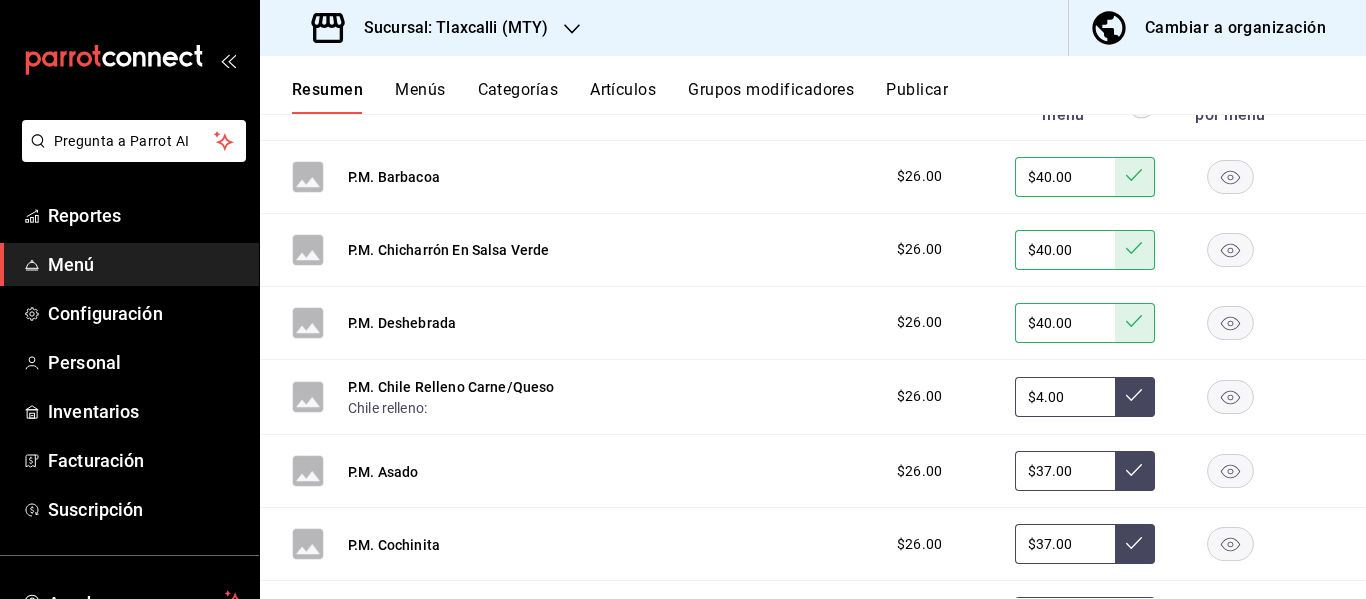 type on "$40.00" 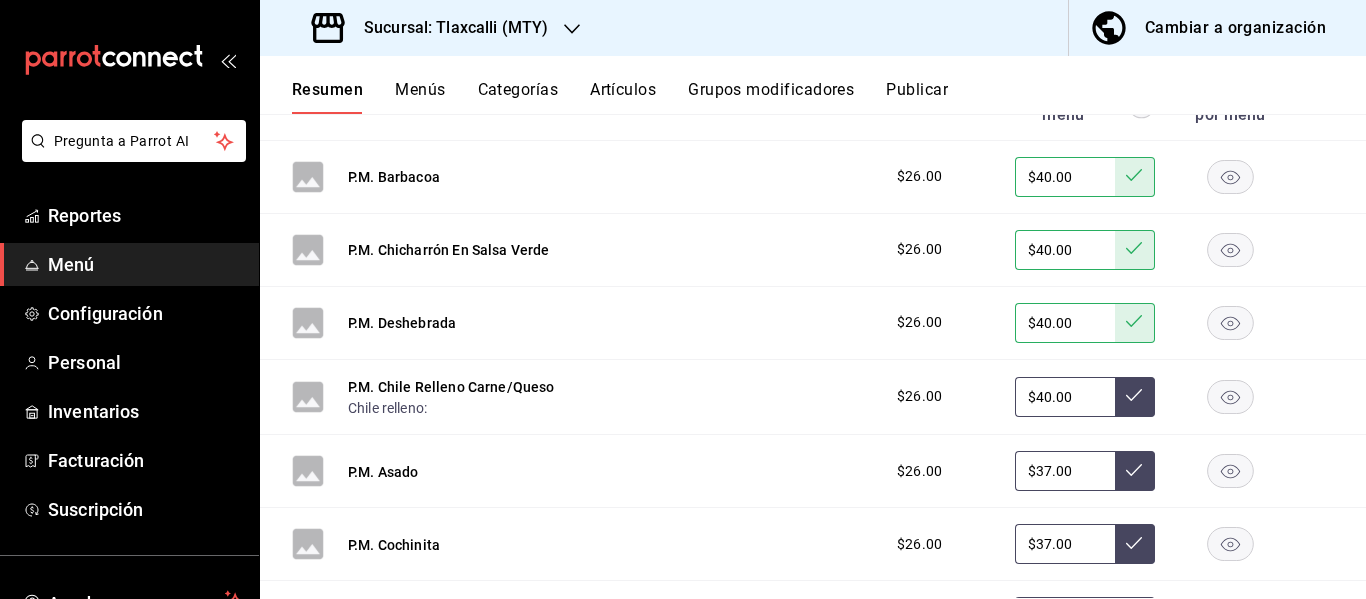 click at bounding box center [1135, 397] 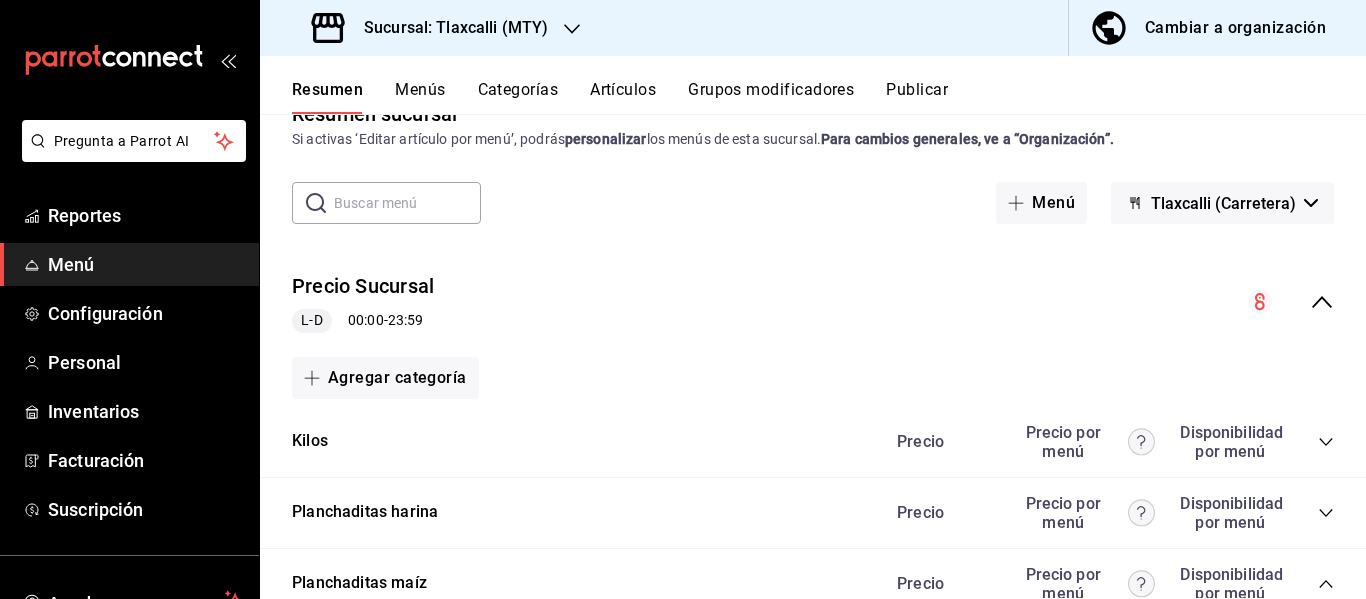 scroll, scrollTop: 0, scrollLeft: 0, axis: both 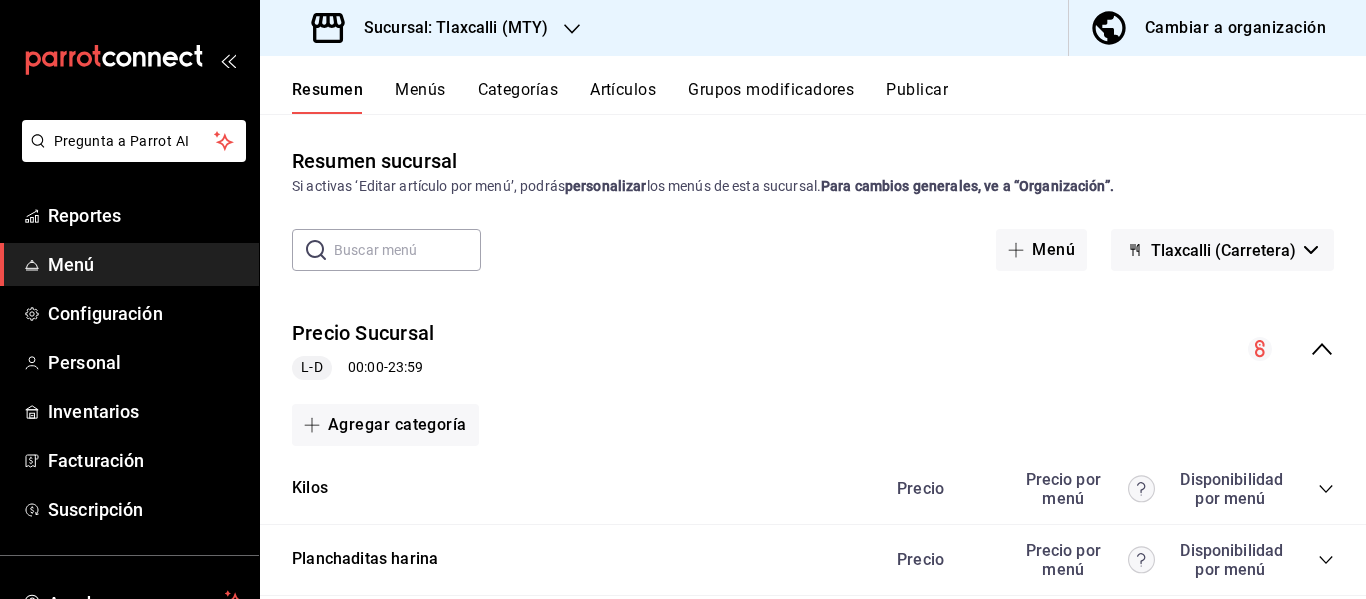 click on "Publicar" at bounding box center (917, 97) 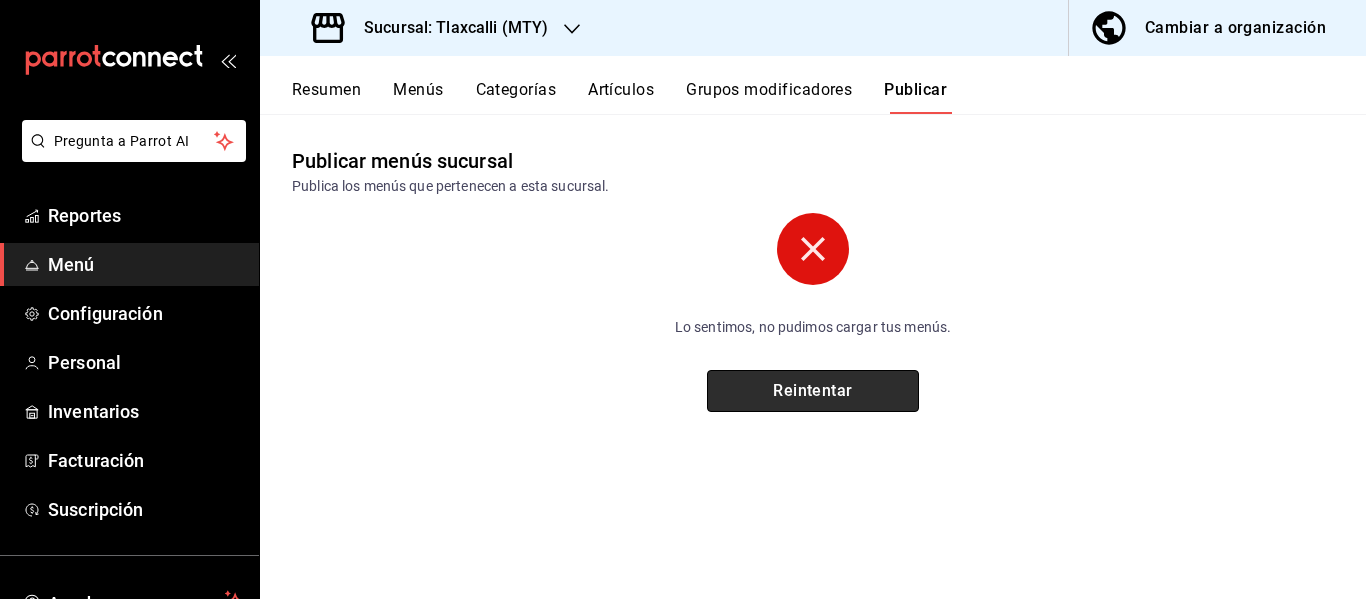 click on "Reintentar" at bounding box center [813, 391] 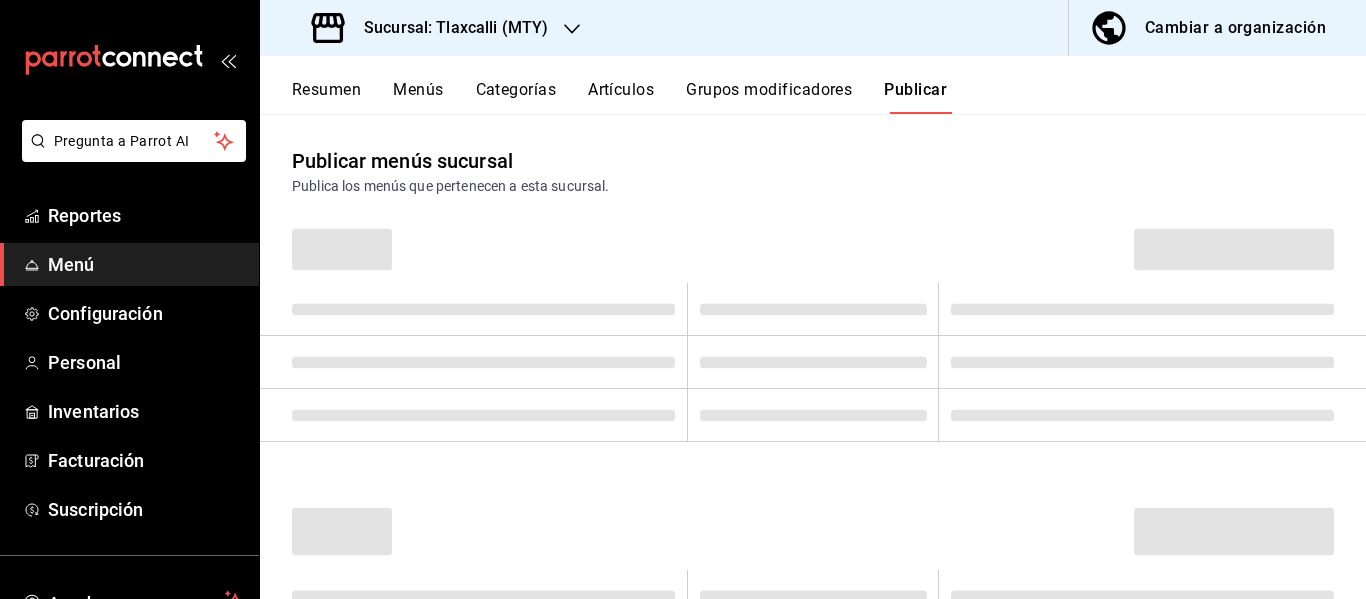 click on "Menús" at bounding box center [418, 97] 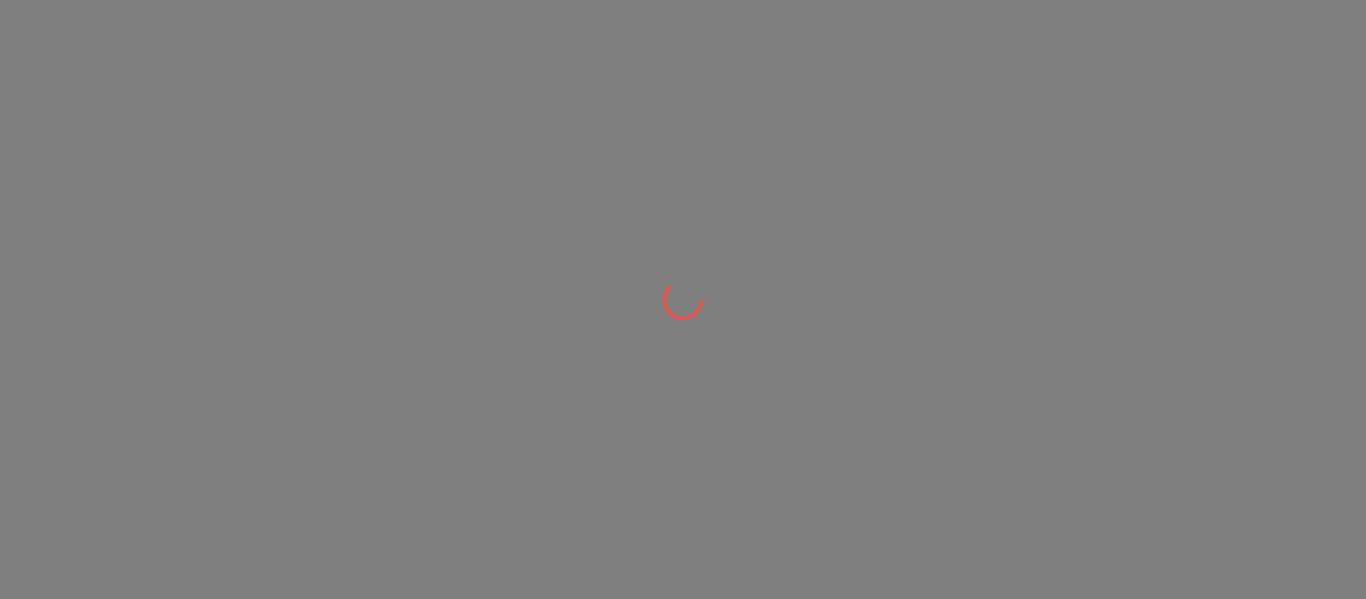 scroll, scrollTop: 0, scrollLeft: 0, axis: both 